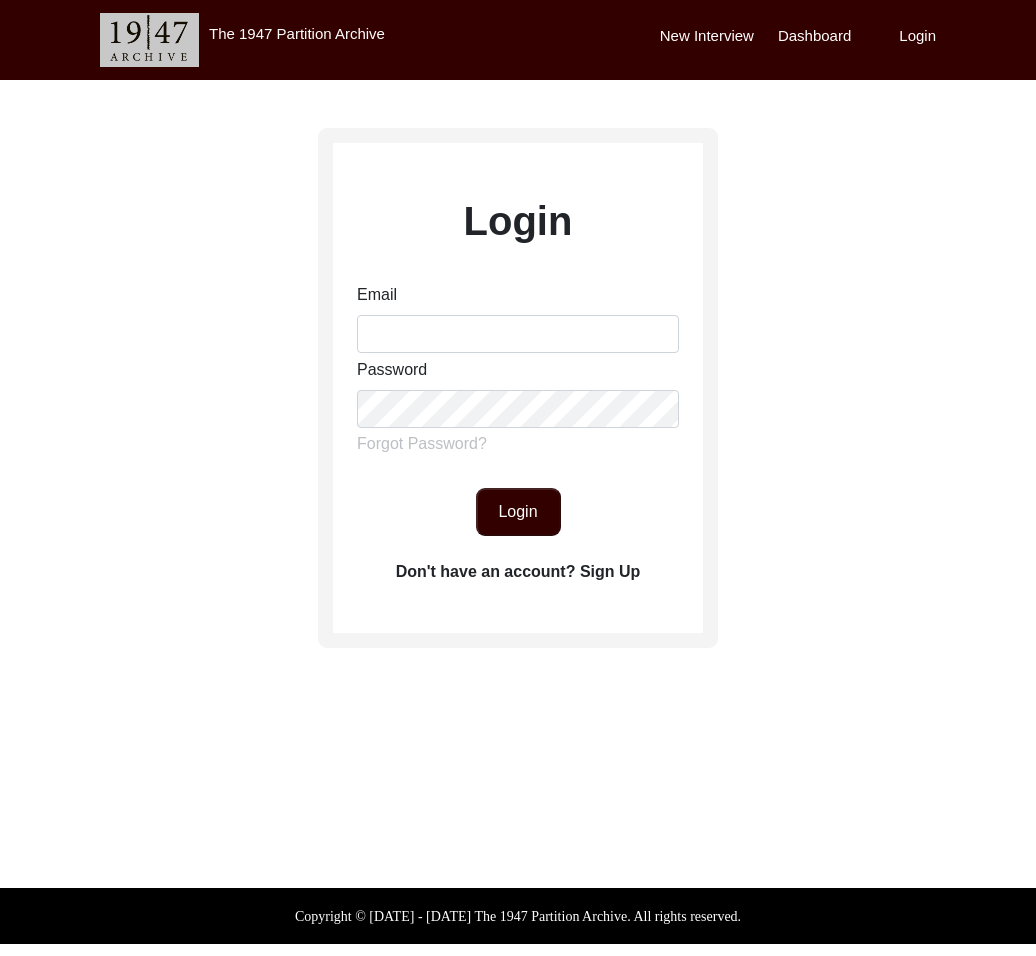 scroll, scrollTop: 0, scrollLeft: 0, axis: both 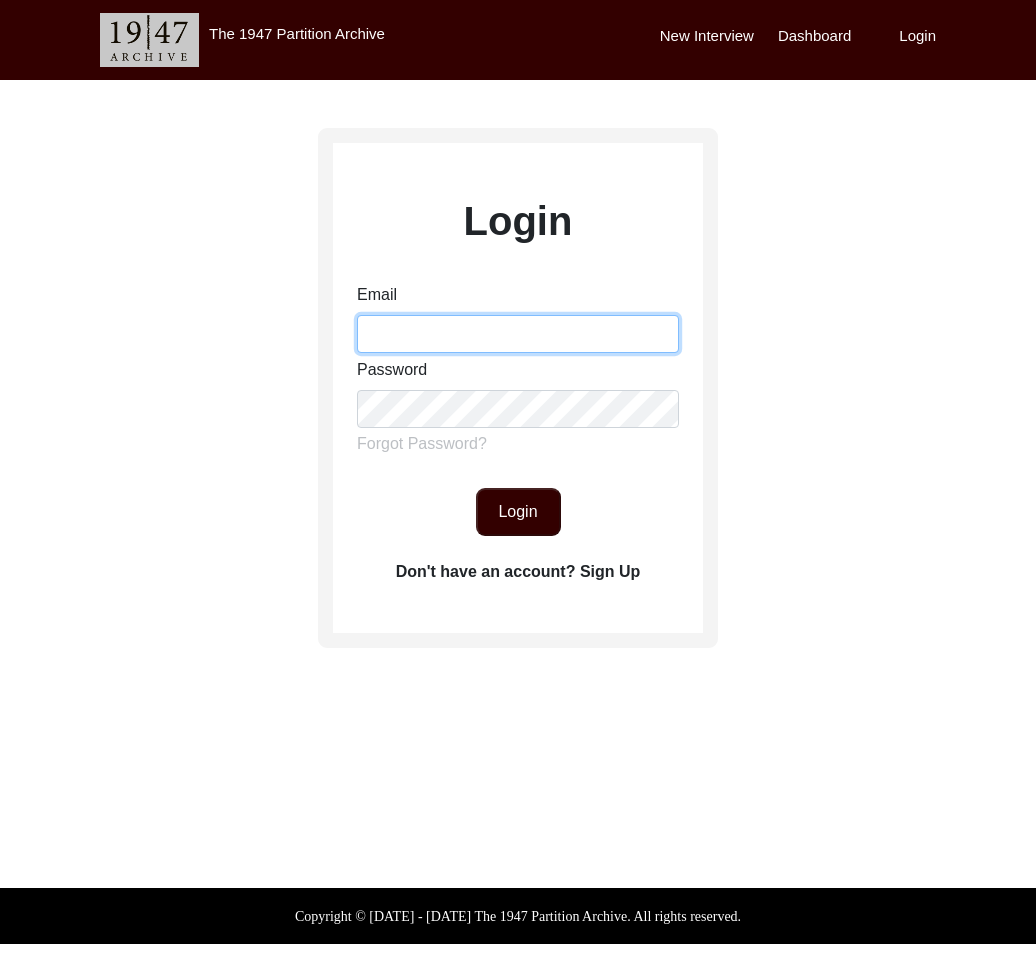 click on "Email" at bounding box center [518, 334] 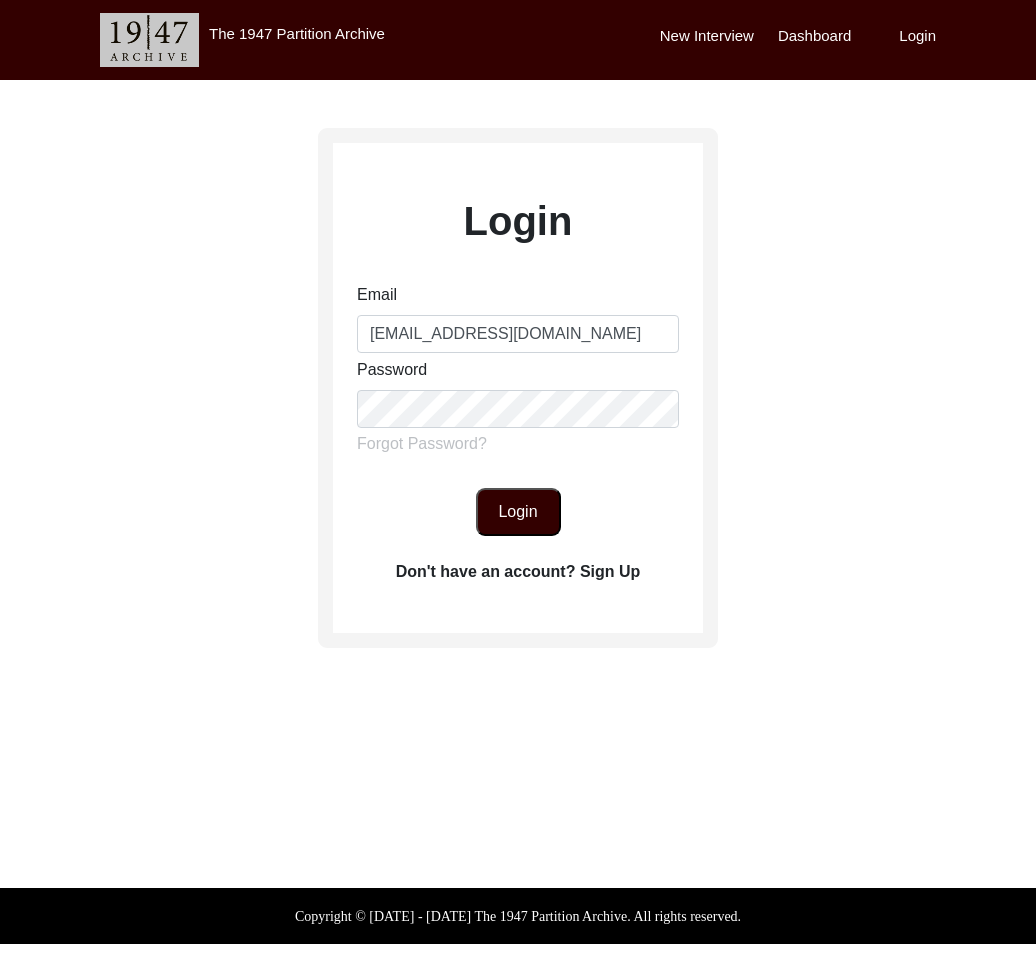 click on "Login" 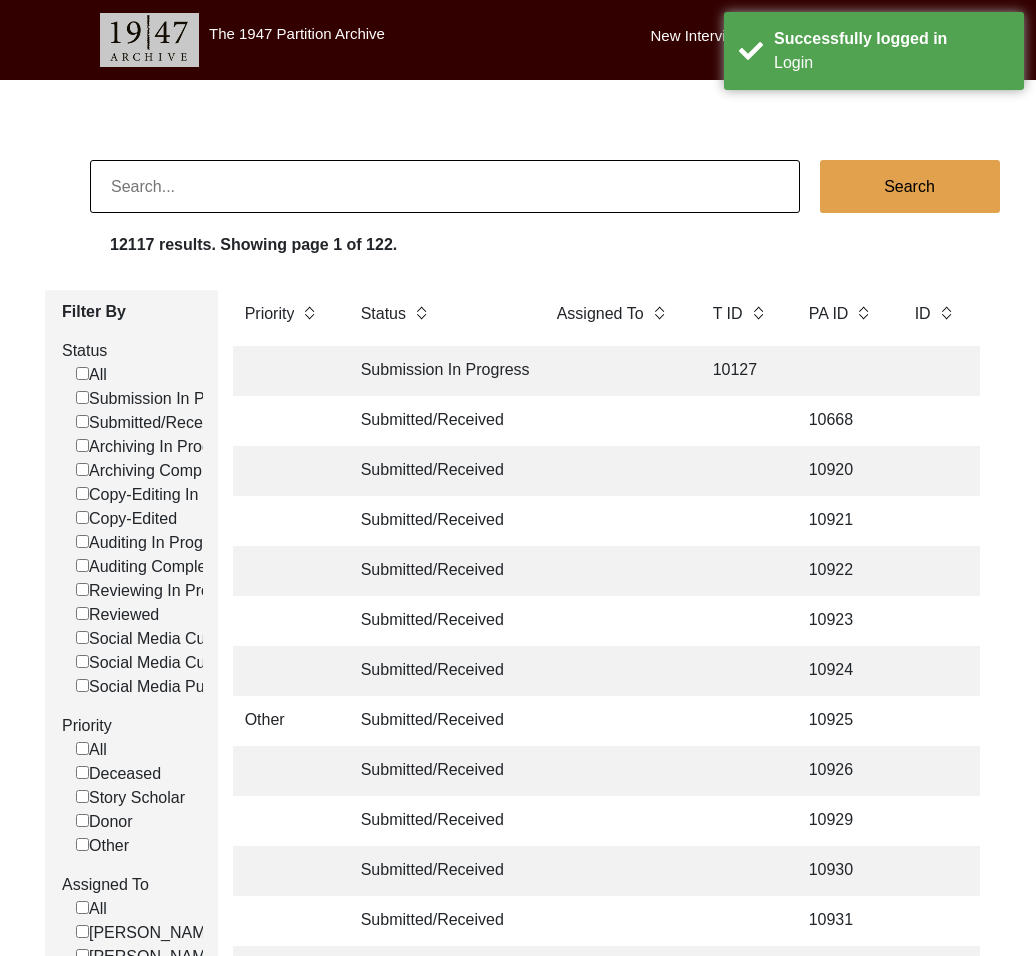 click 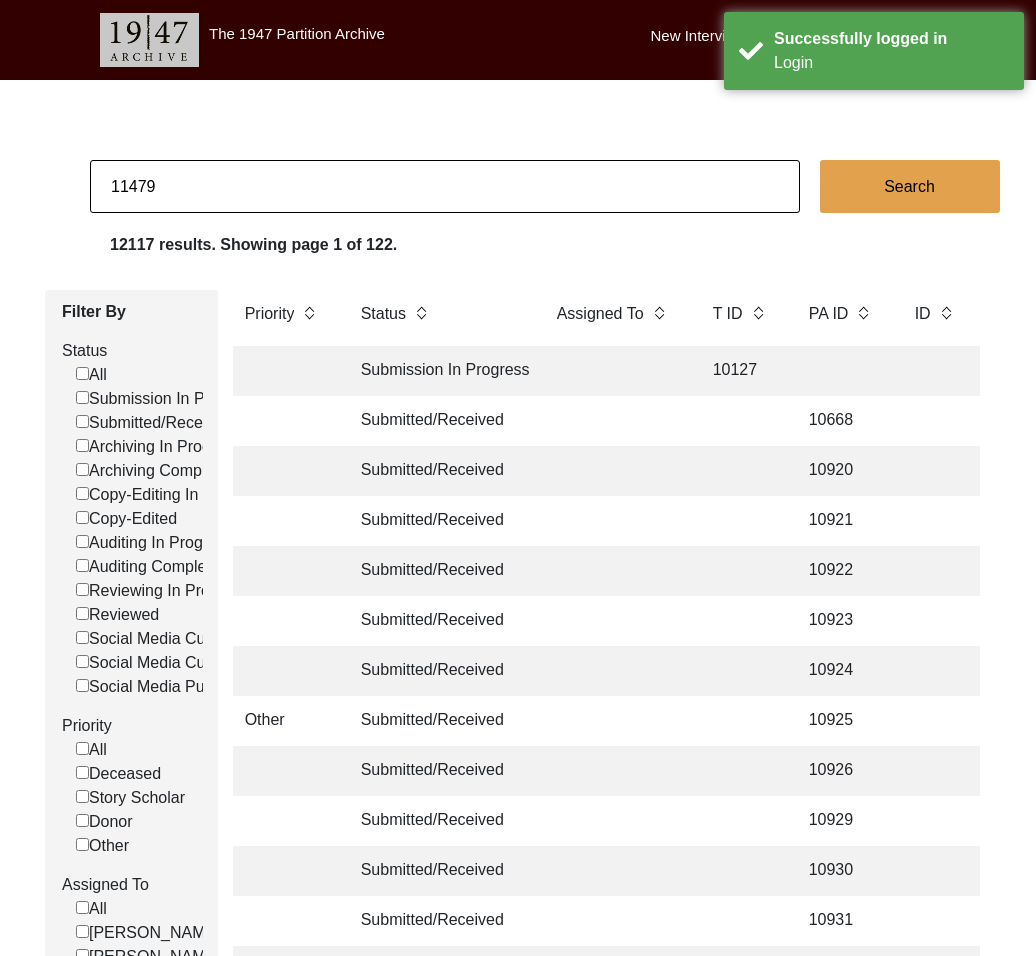 type on "11479" 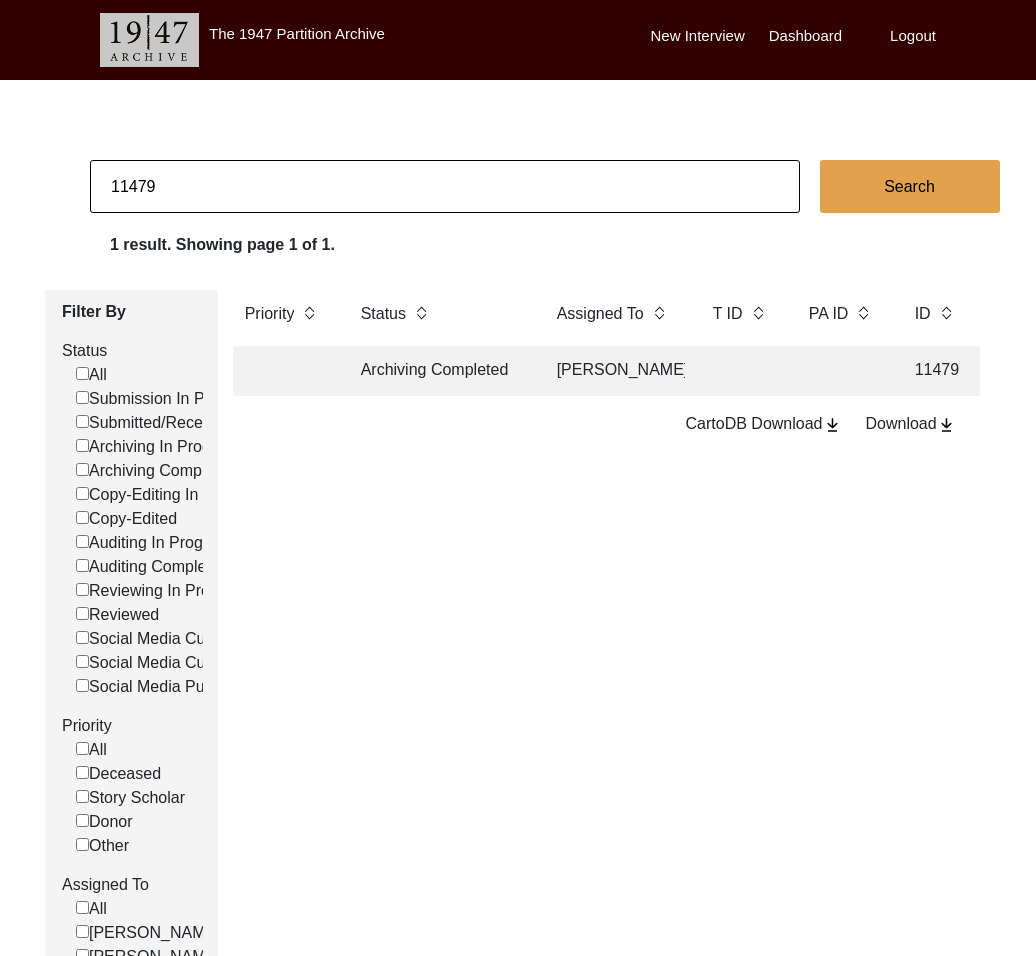 click on "Archiving Completed" 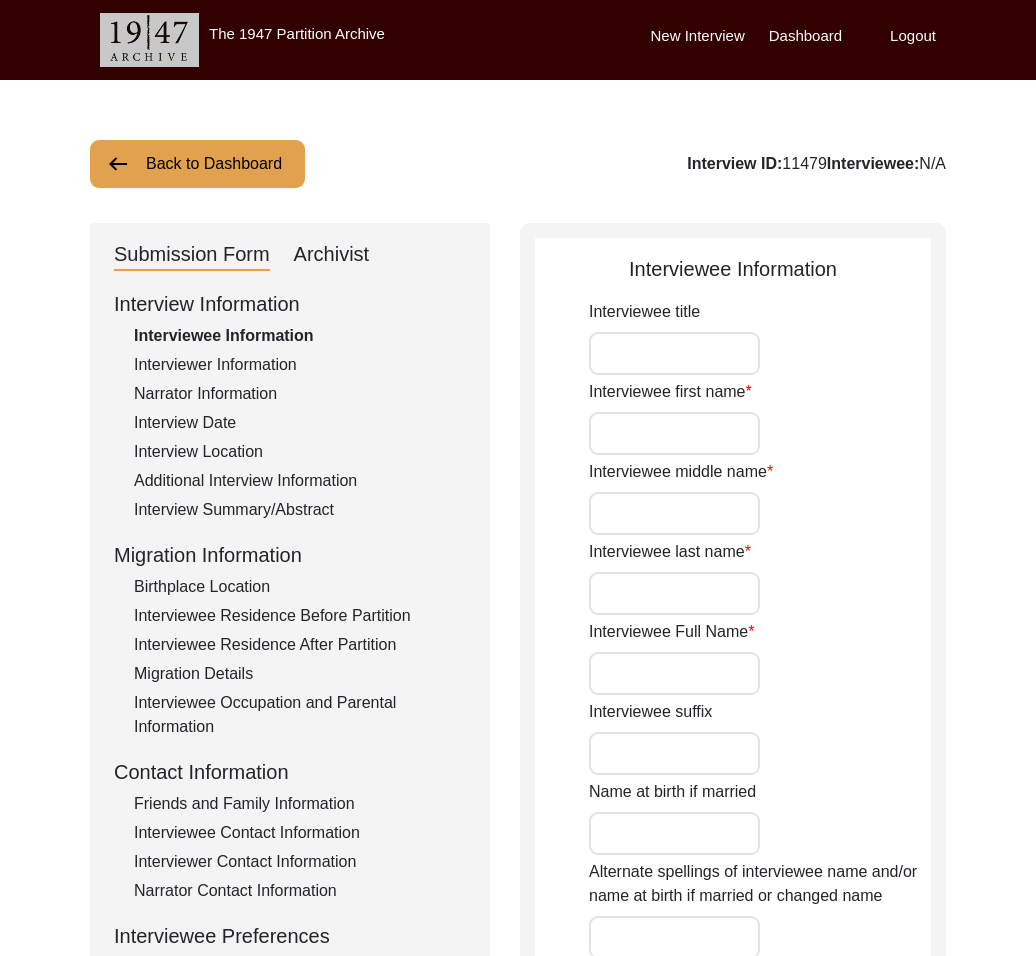 type on "Mr." 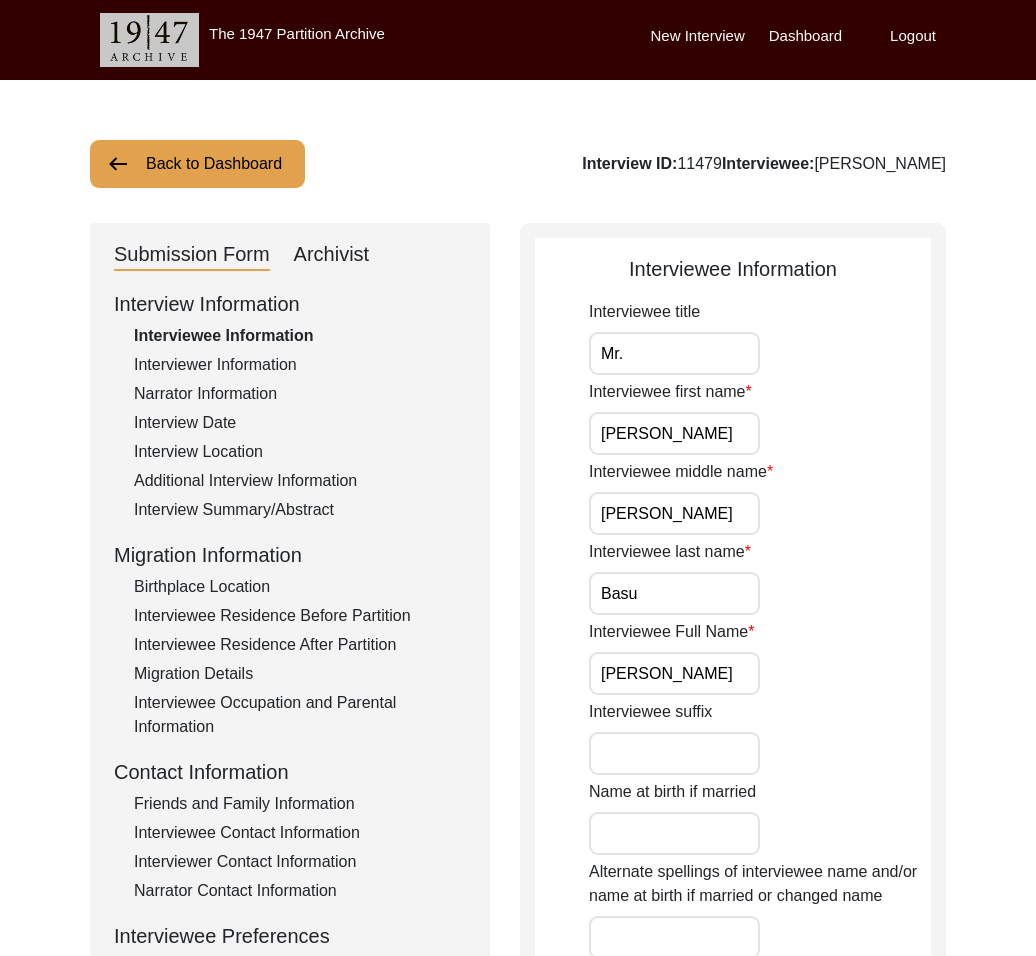 click on "Archivist" 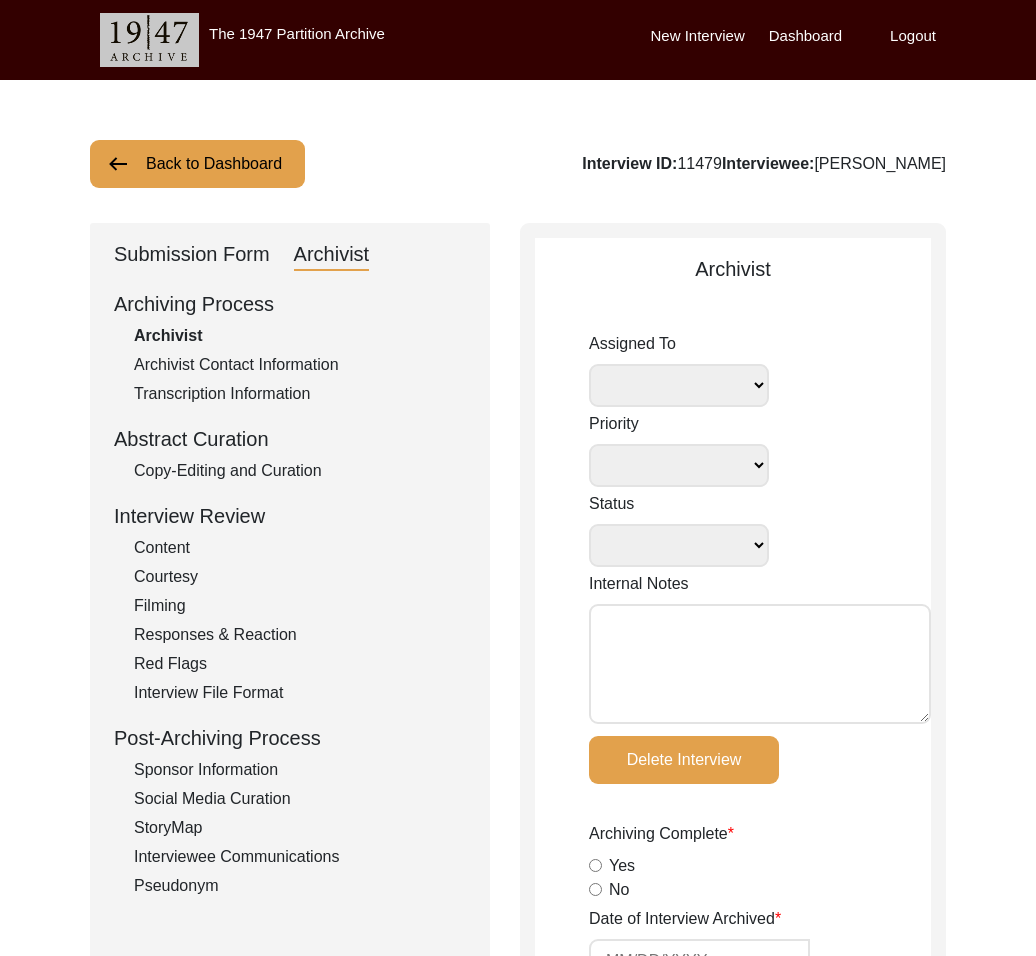 select 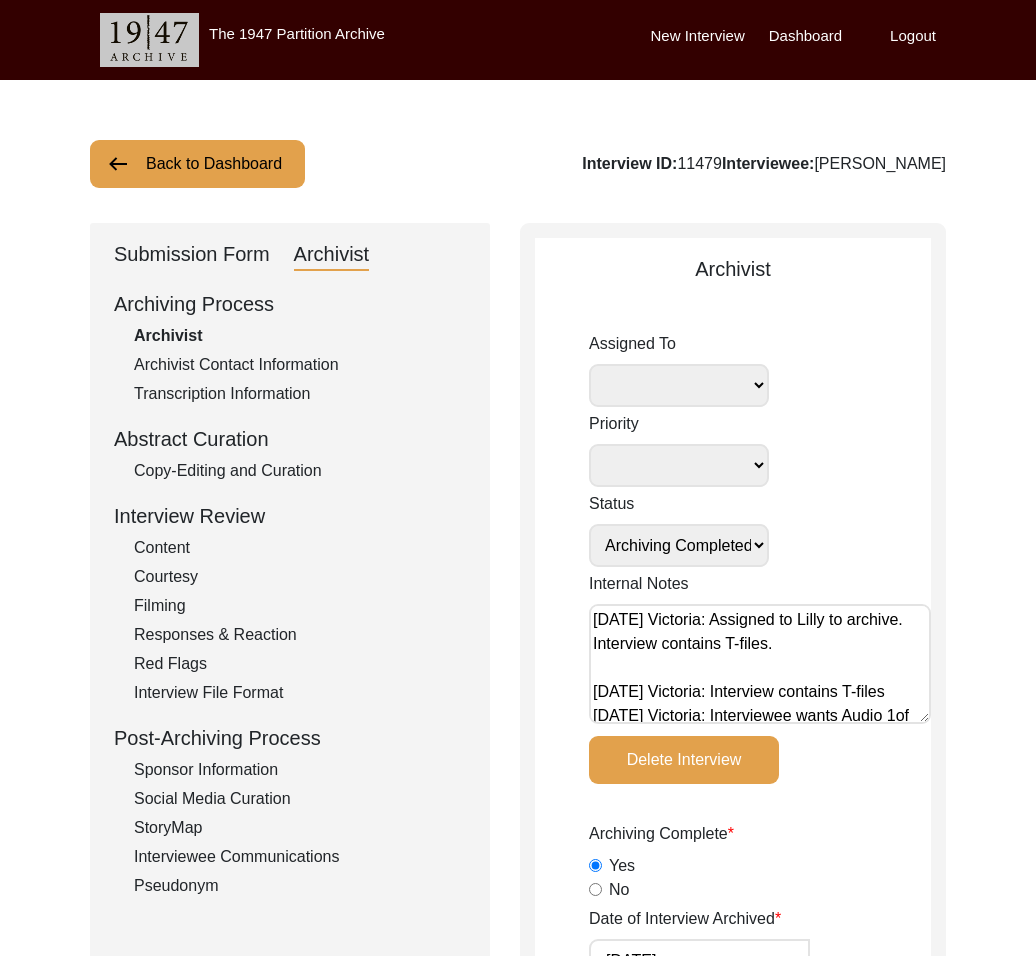 select on "507" 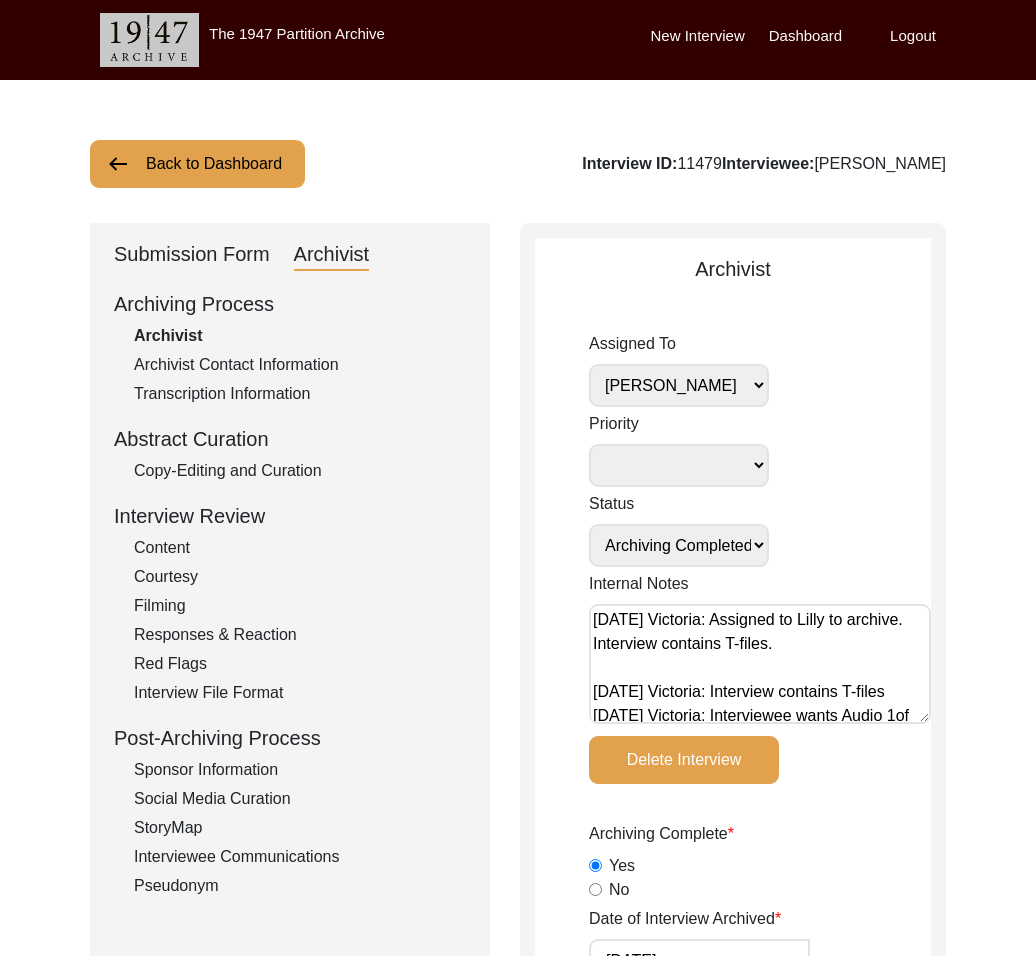 scroll, scrollTop: 56, scrollLeft: 0, axis: vertical 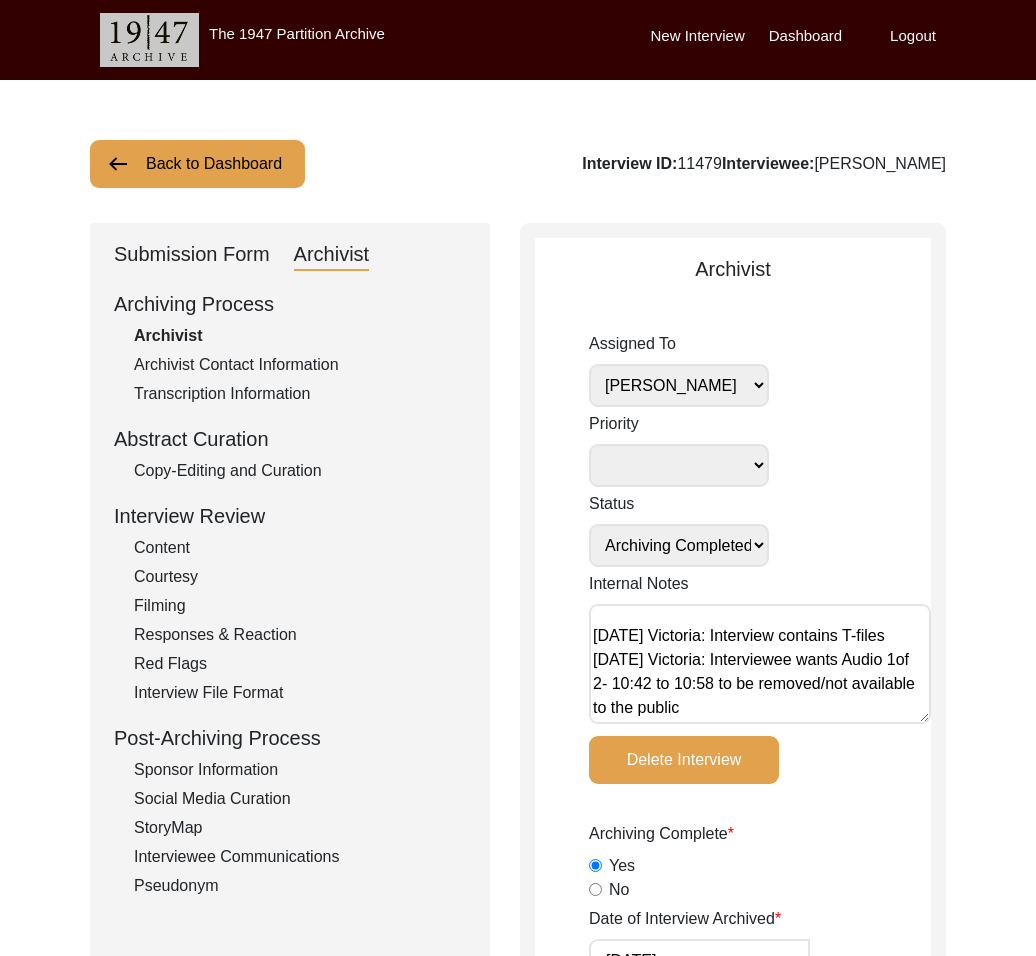 drag, startPoint x: 205, startPoint y: 242, endPoint x: 221, endPoint y: 264, distance: 27.202942 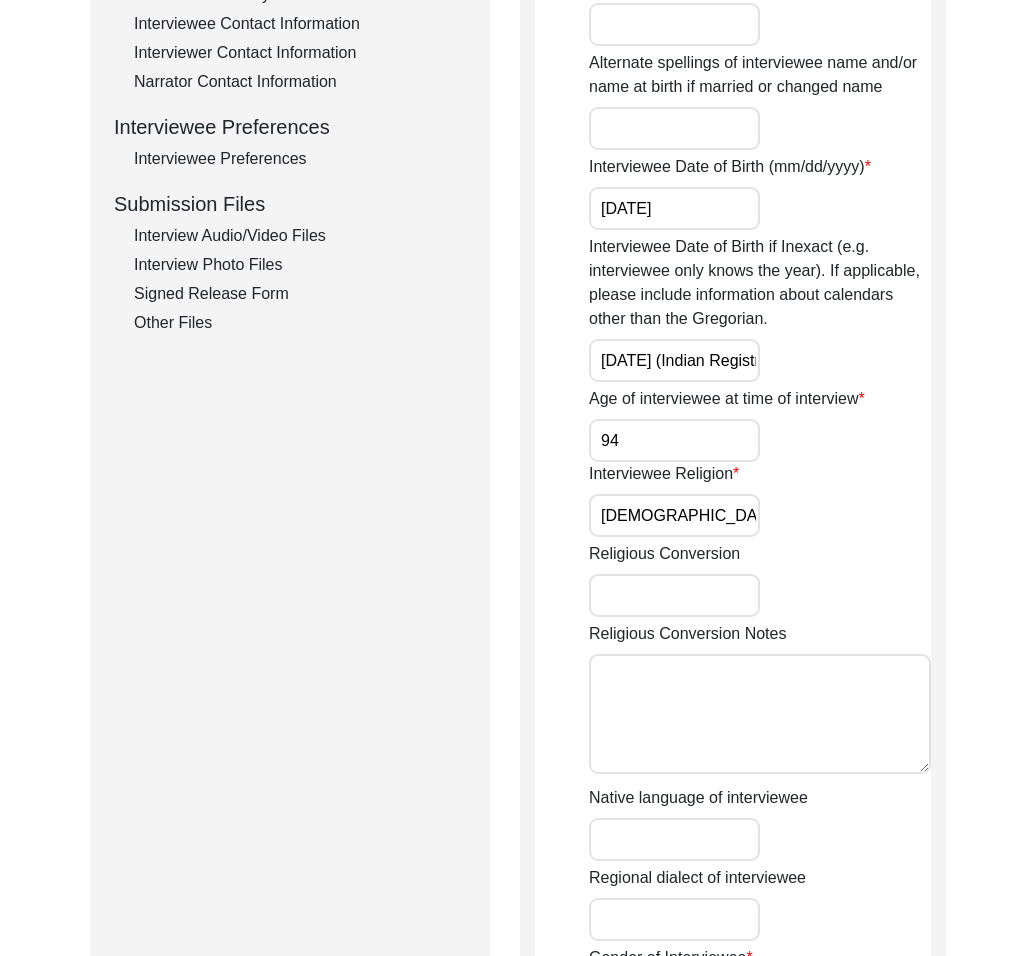 scroll, scrollTop: 881, scrollLeft: 0, axis: vertical 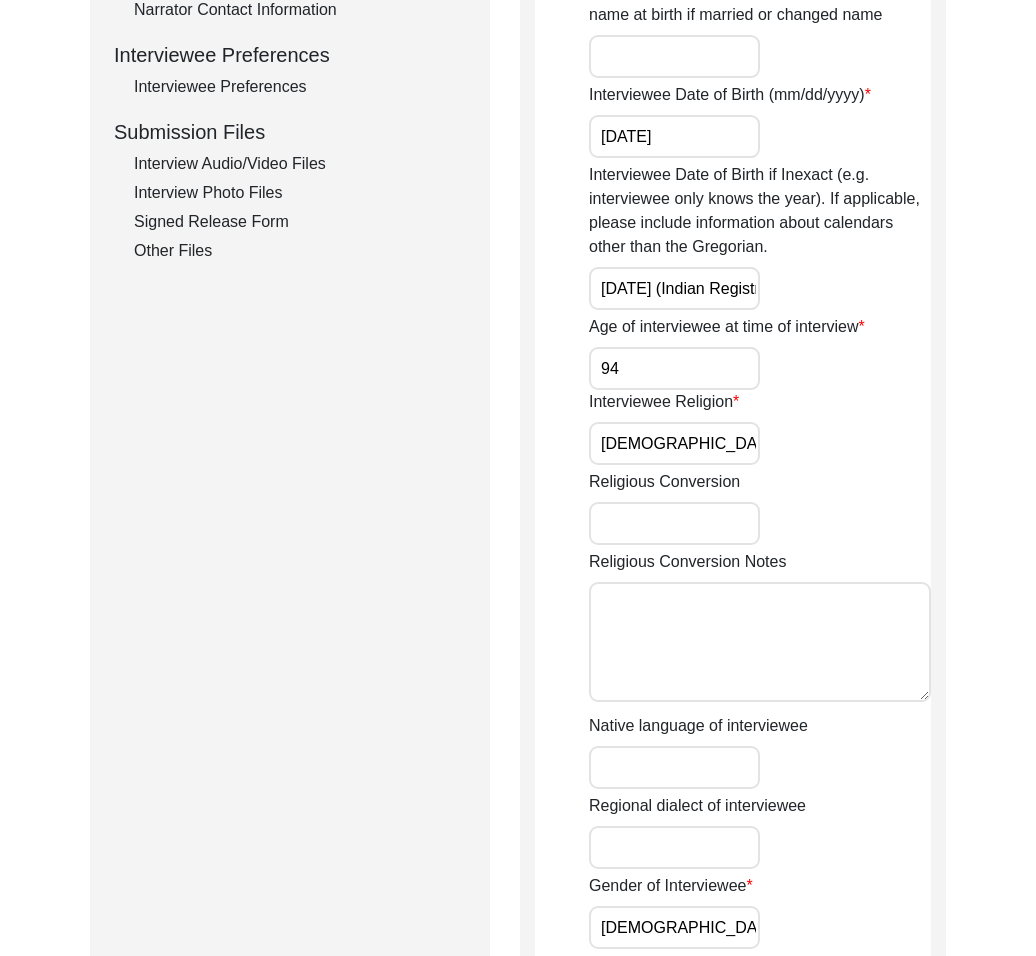 click on "Interview Audio/Video Files" 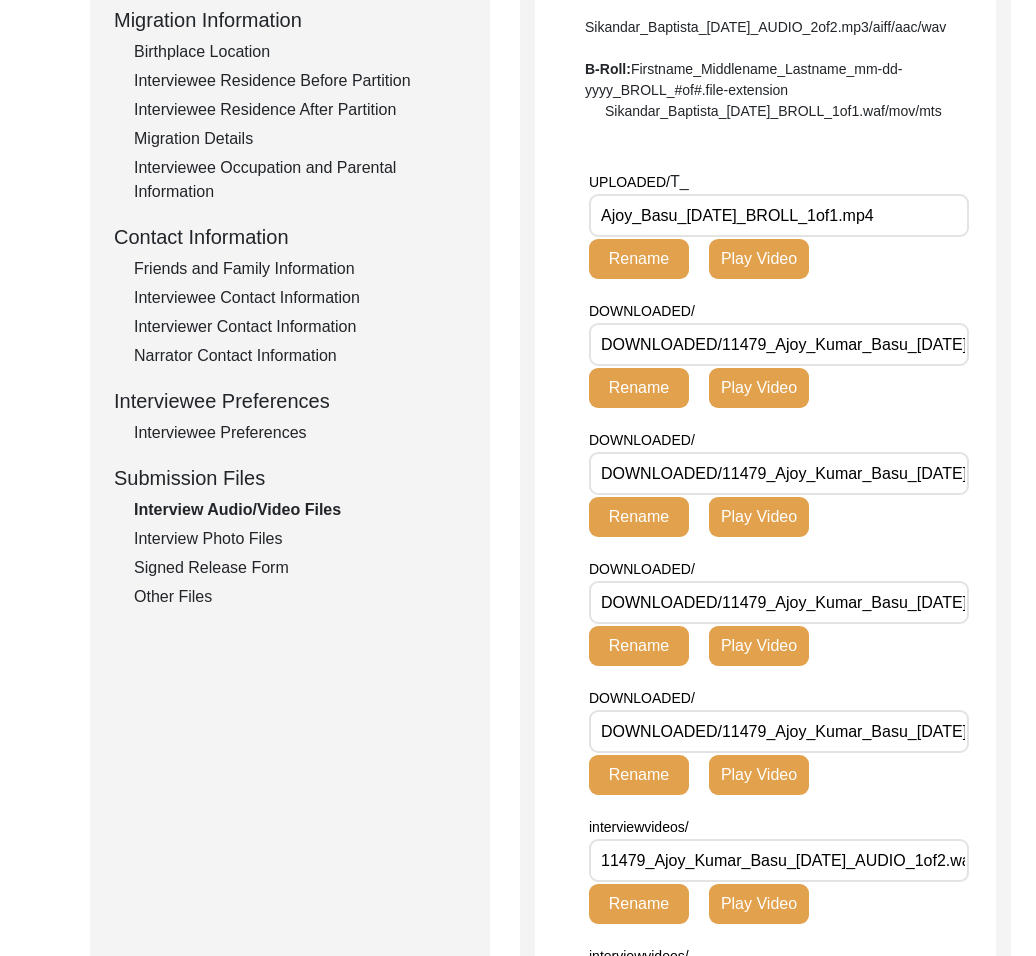 scroll, scrollTop: 538, scrollLeft: 0, axis: vertical 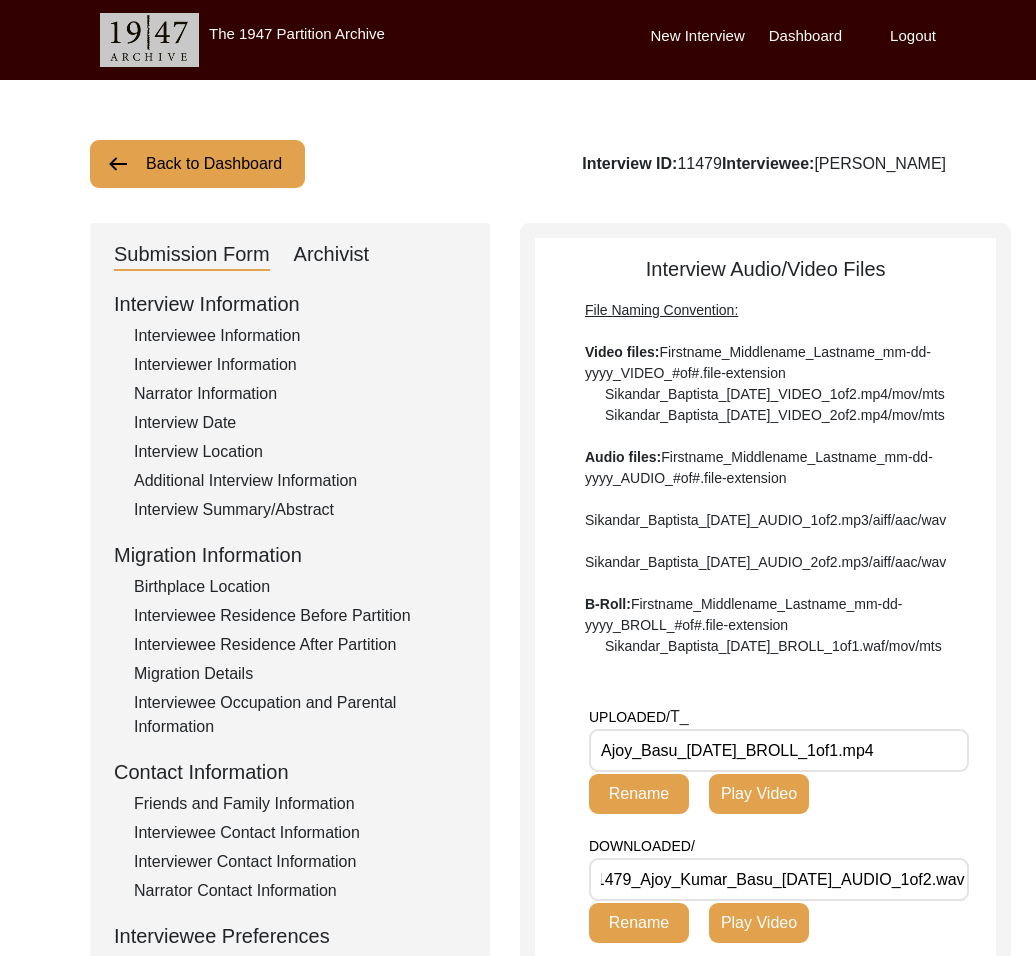 click on "Archivist" 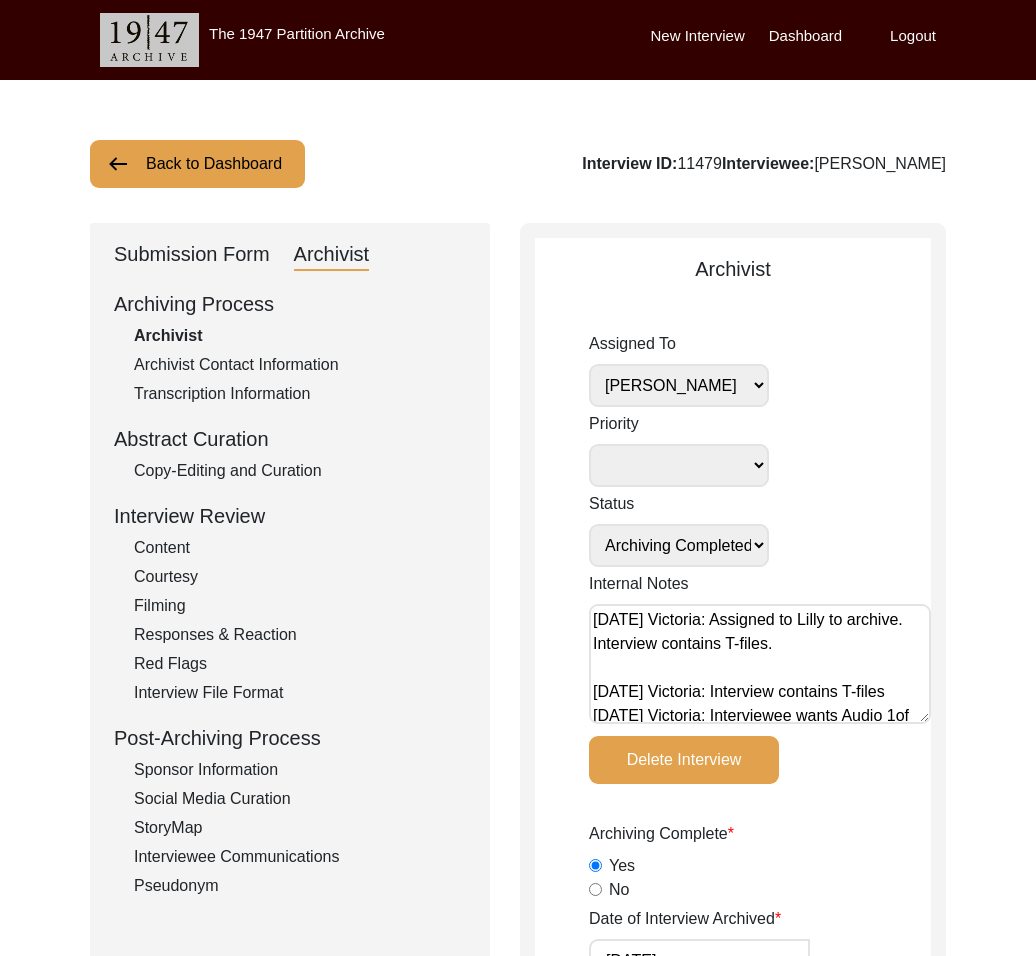 scroll, scrollTop: 56, scrollLeft: 0, axis: vertical 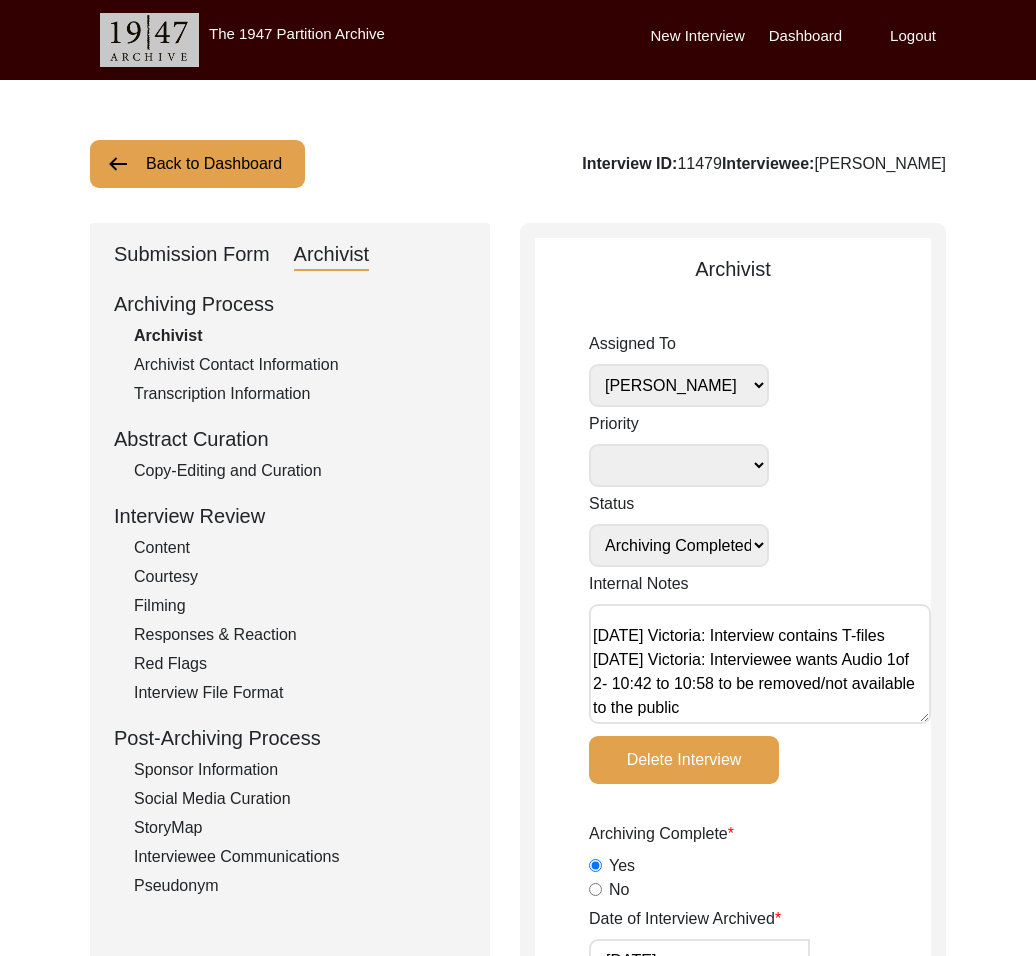 click on "Submission Form" 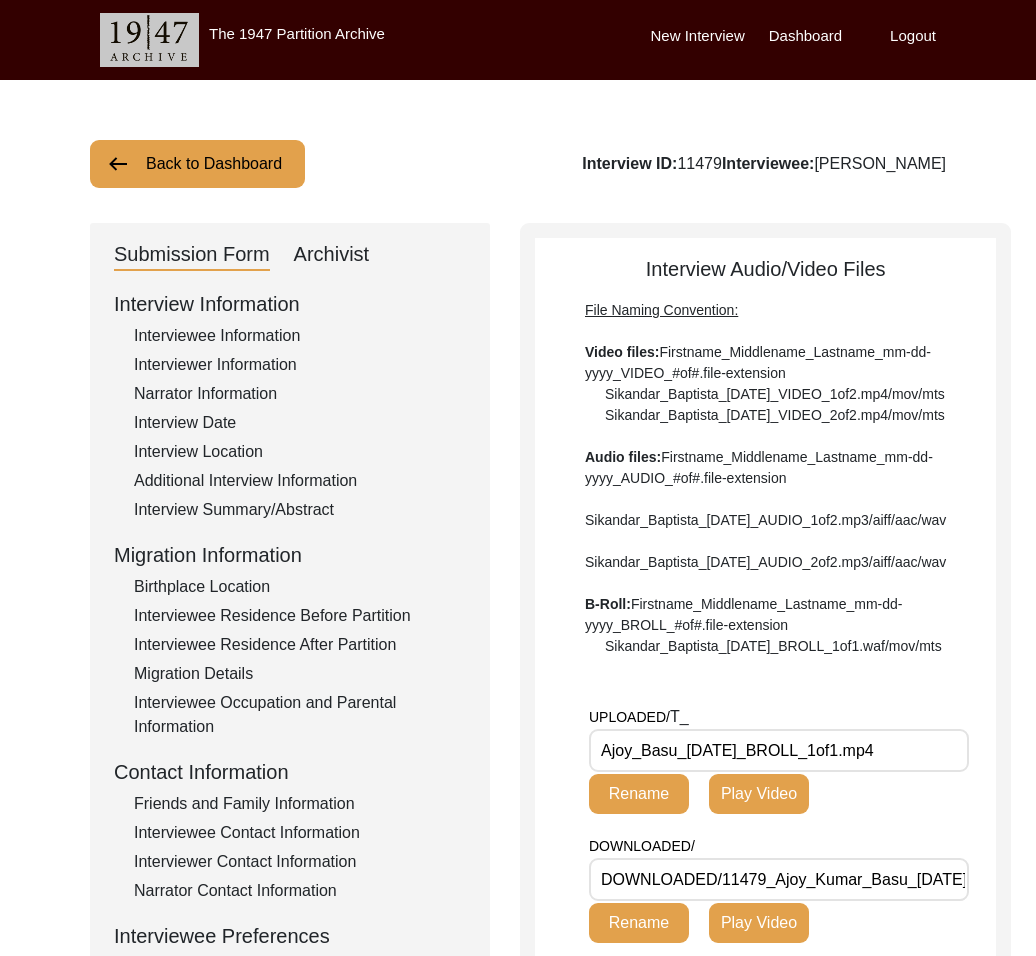 click on "Interview Location" 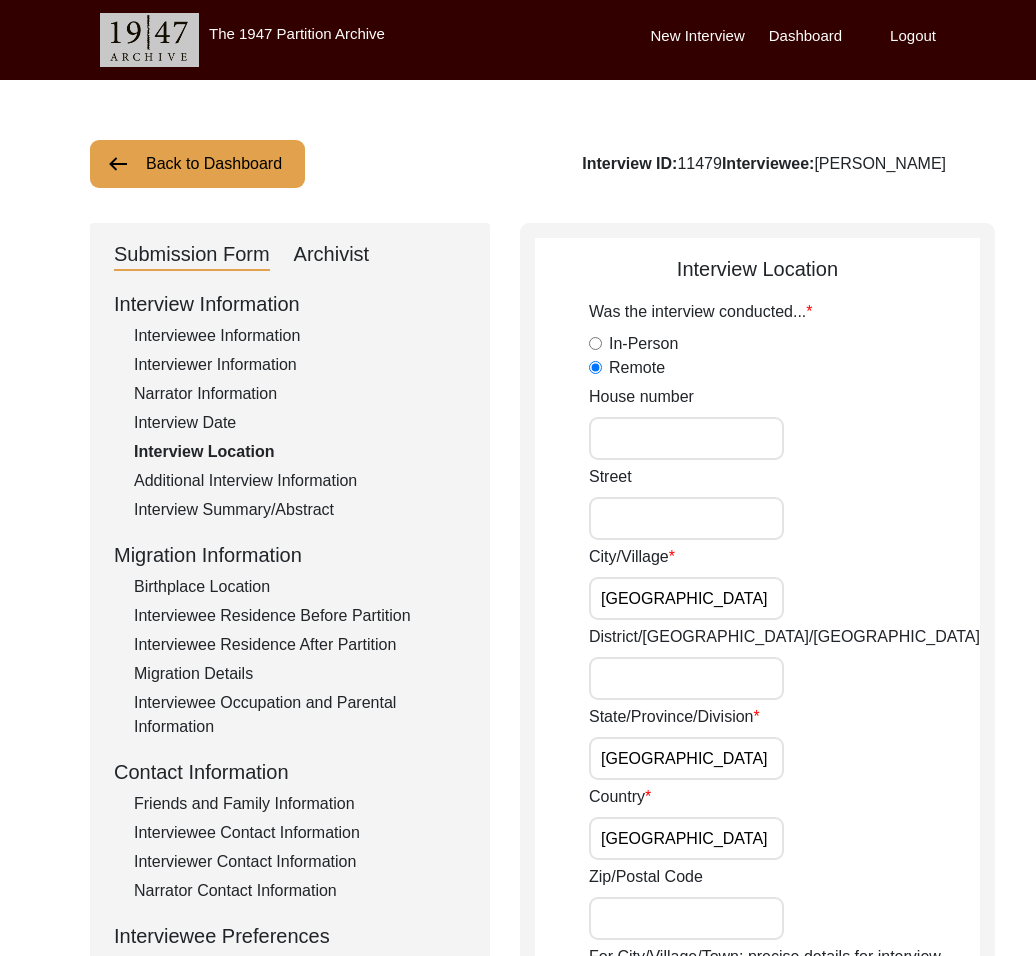 click on "Interview Information   Interviewee Information   Interviewer Information   Narrator Information   Interview Date   Interview Location   Additional Interview Information   Interview Summary/Abstract   Migration Information   Birthplace Location   Interviewee Residence Before Partition   Interviewee Residence After Partition   Migration Details   Interviewee Occupation and Parental Information   Contact Information   Friends and Family Information   Interviewee Contact Information   Interviewer Contact Information   Narrator Contact Information   Interviewee Preferences   Interviewee Preferences   Submission Files   Interview Audio/Video Files   Interview Photo Files   Signed Release Form   Other Files" 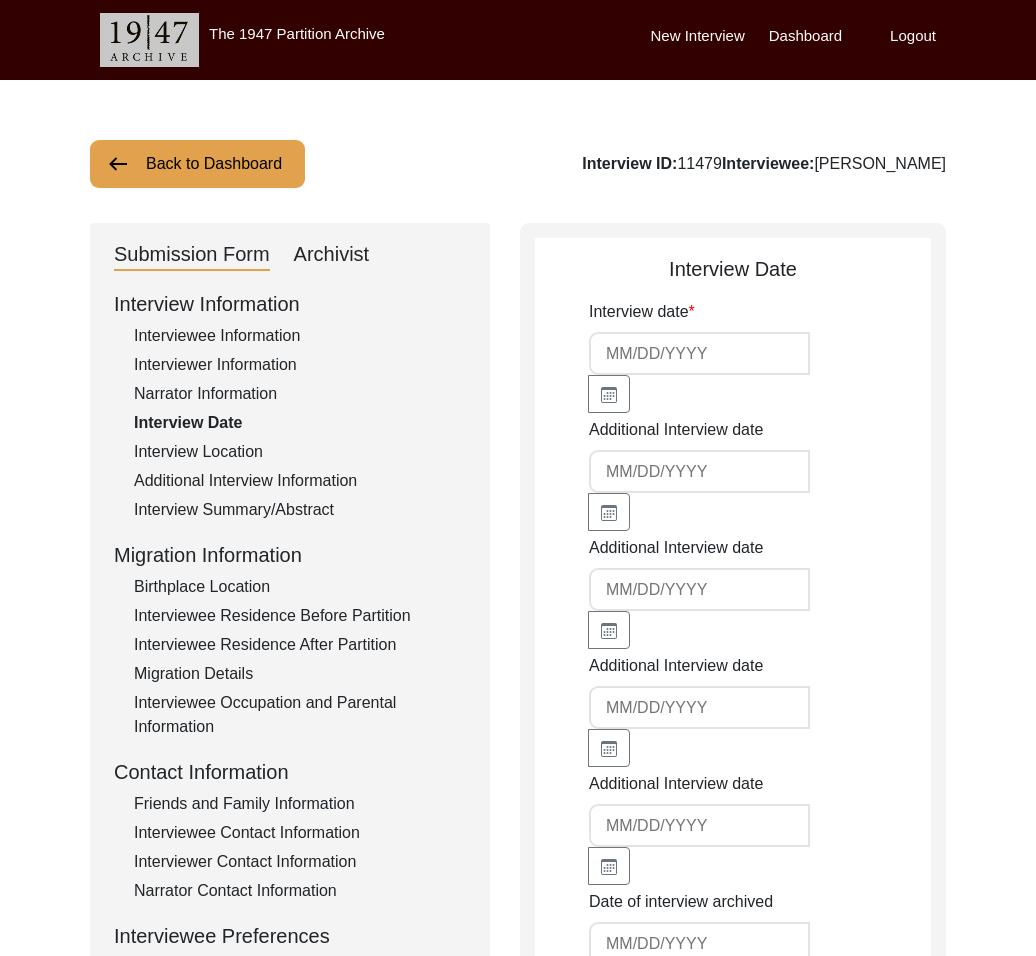 type on "[DATE]" 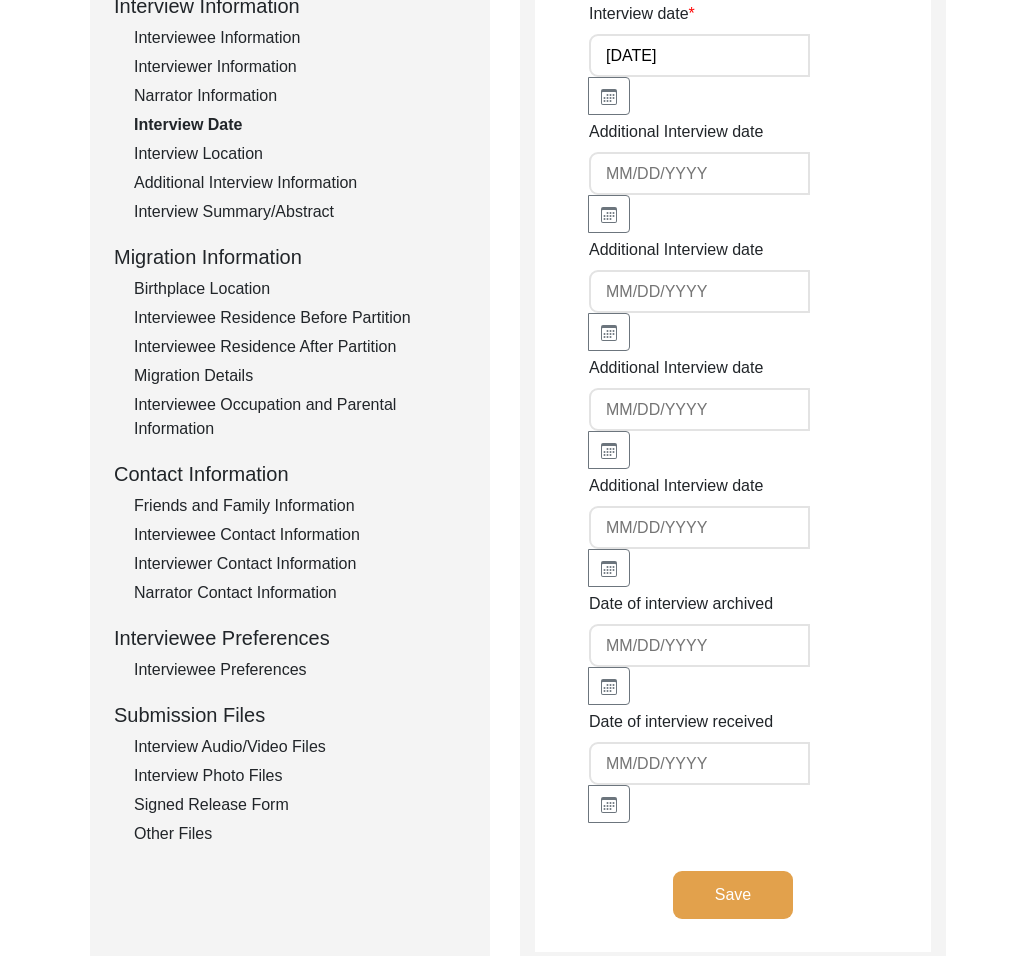 scroll, scrollTop: 438, scrollLeft: 0, axis: vertical 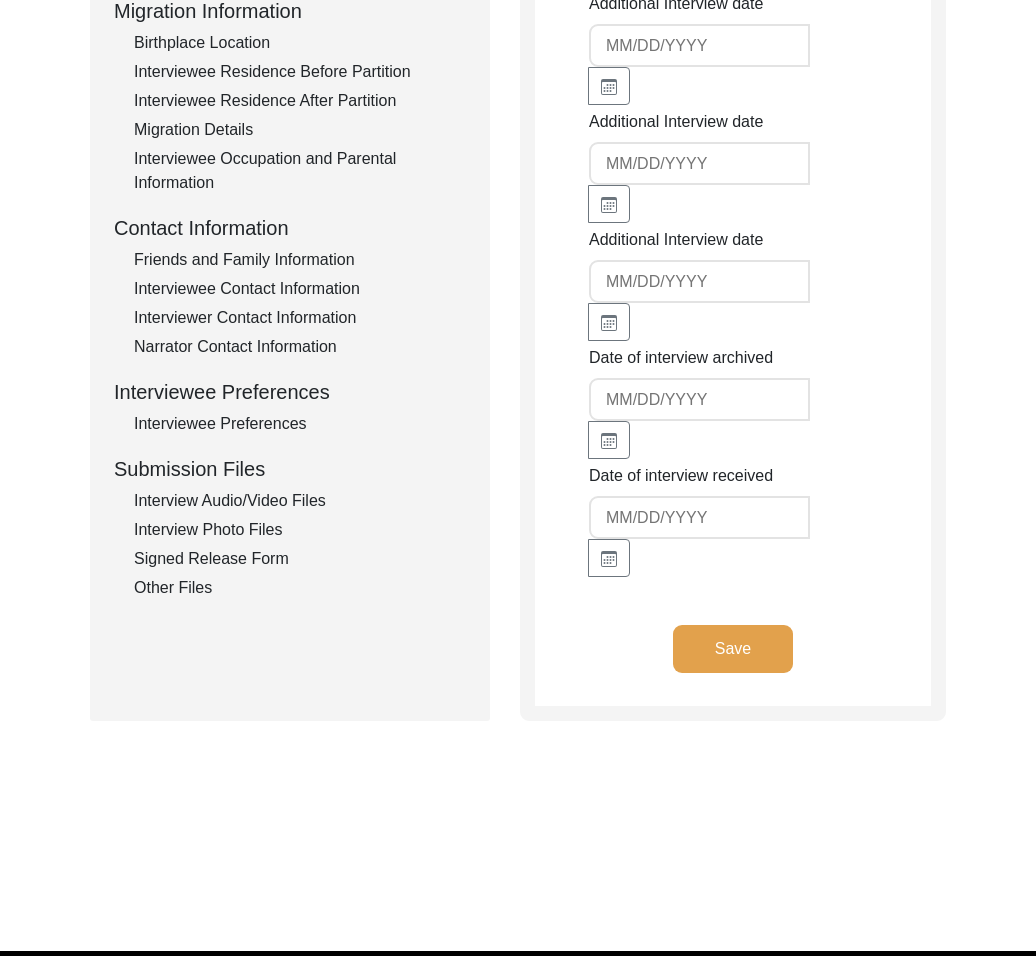 click on "Interview Information   Interviewee Information   Interviewer Information   Narrator Information   Interview Date   Interview Location   Additional Interview Information   Interview Summary/Abstract   Migration Information   Birthplace Location   Interviewee Residence Before Partition   Interviewee Residence After Partition   Migration Details   Interviewee Occupation and Parental Information   Contact Information   Friends and Family Information   Interviewee Contact Information   Interviewer Contact Information   Narrator Contact Information   Interviewee Preferences   Interviewee Preferences   Submission Files   Interview Audio/Video Files   Interview Photo Files   Signed Release Form   Other Files" 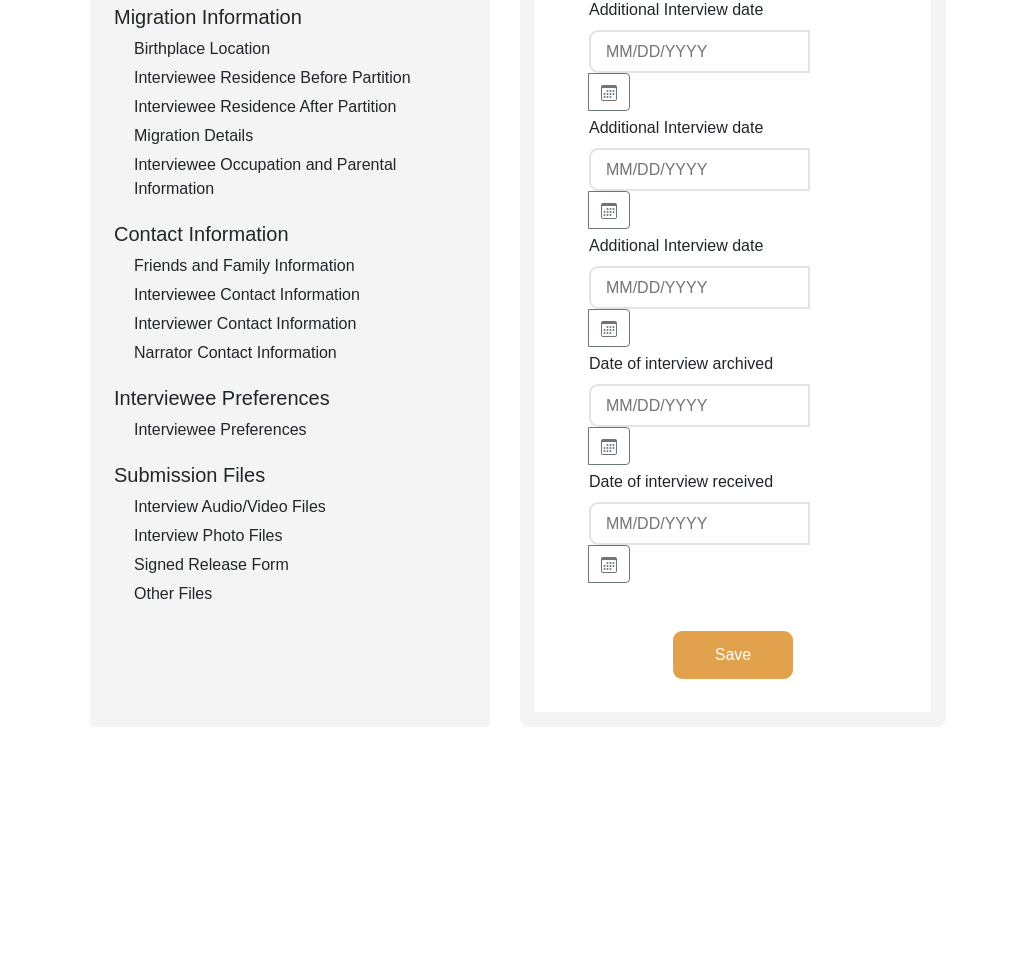 click on "Interview Audio/Video Files" 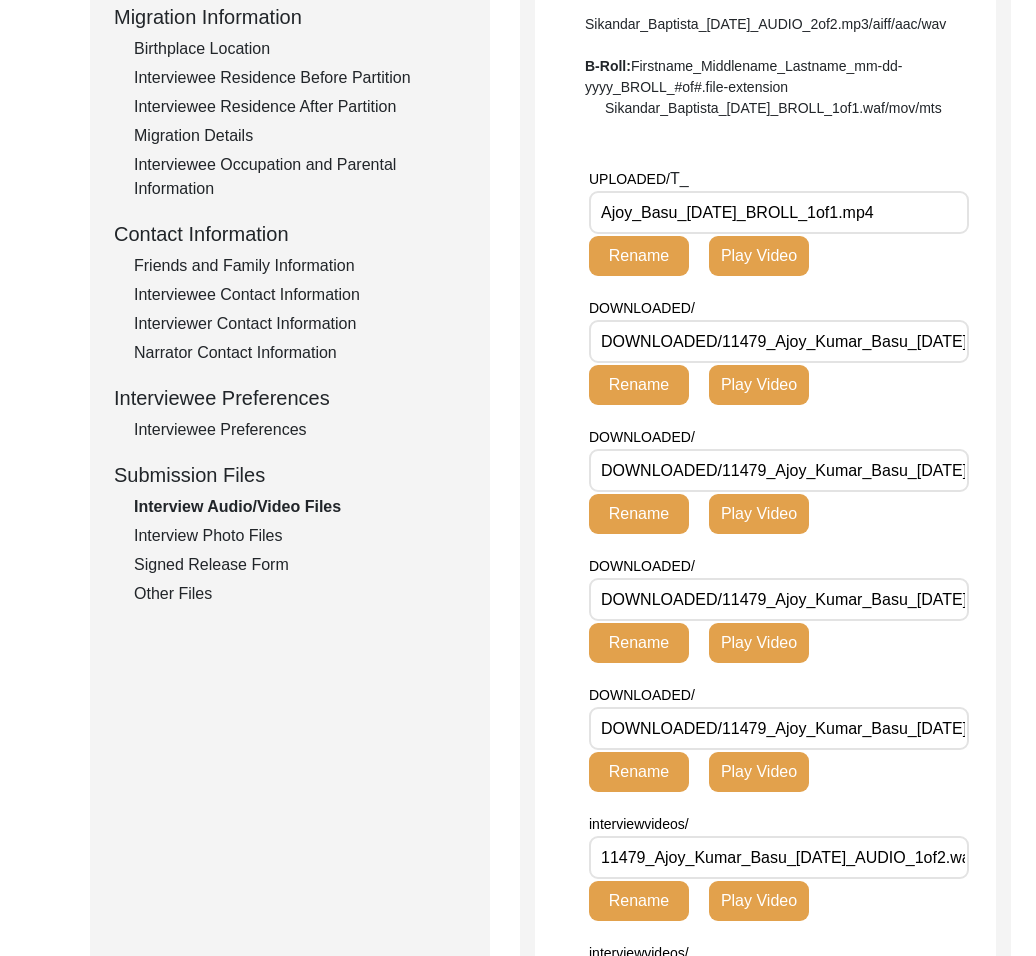 scroll, scrollTop: 539, scrollLeft: 0, axis: vertical 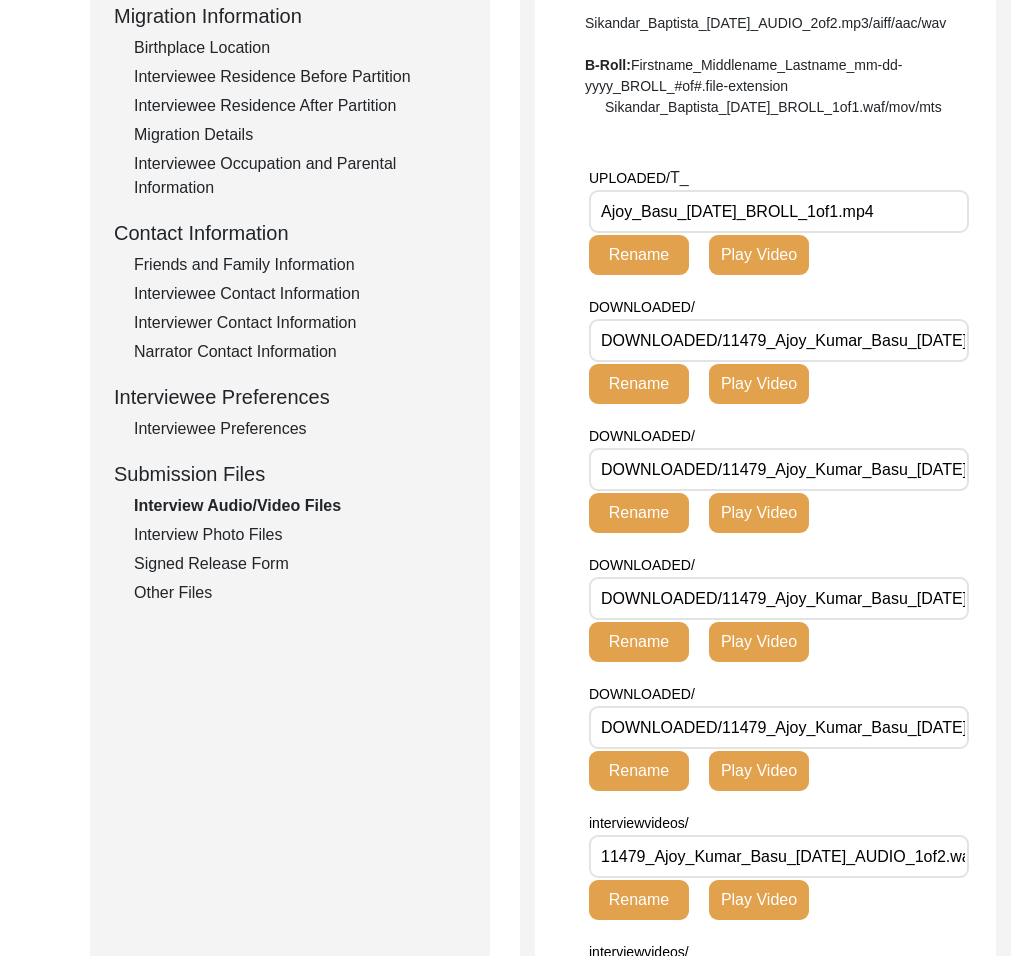 click on "Interview Photo Files" 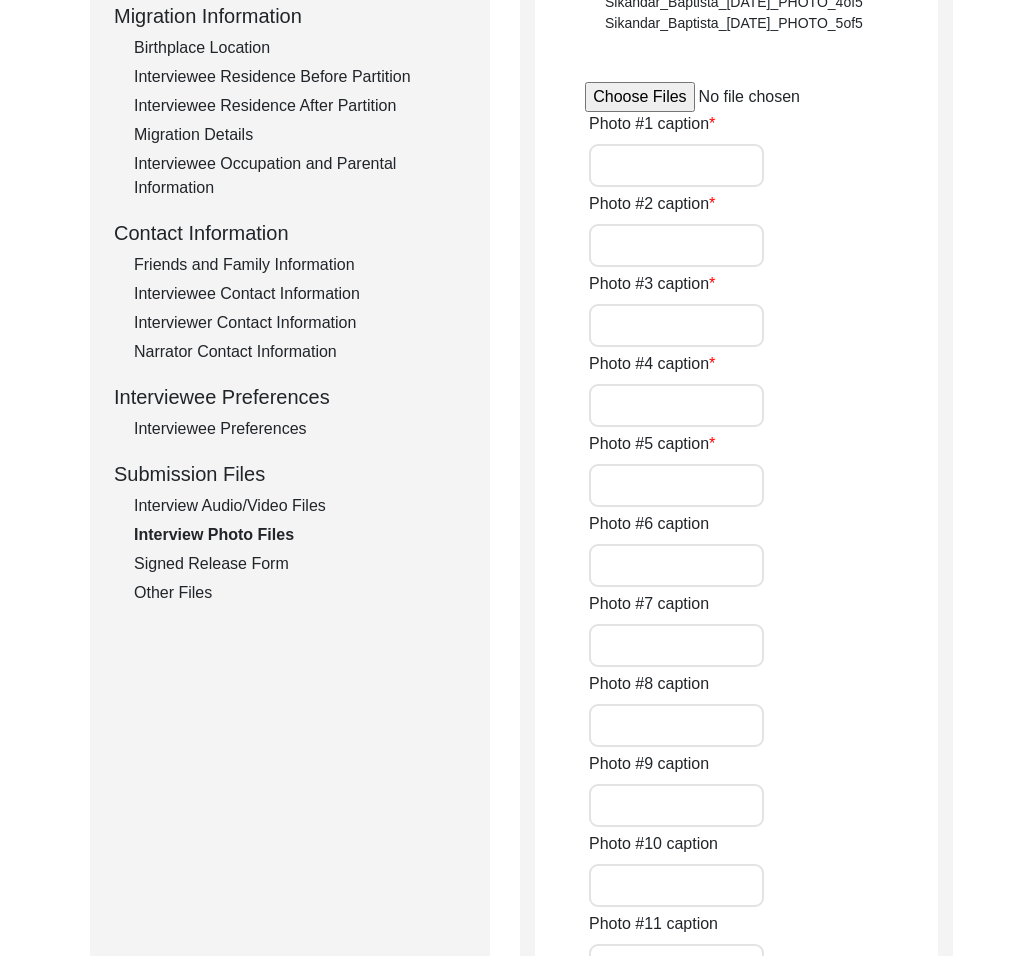 type on "A vintage photo of the orchards in the garden" 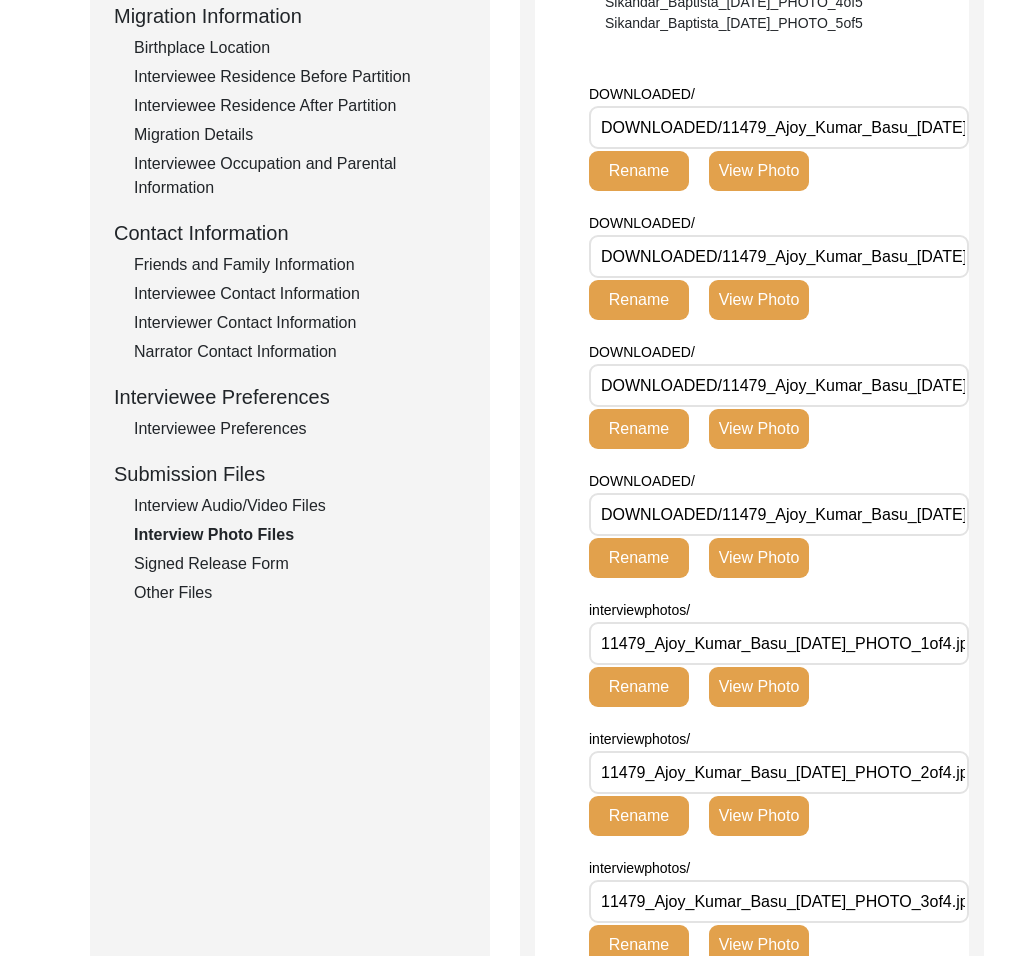 click on "Signed Release Form" 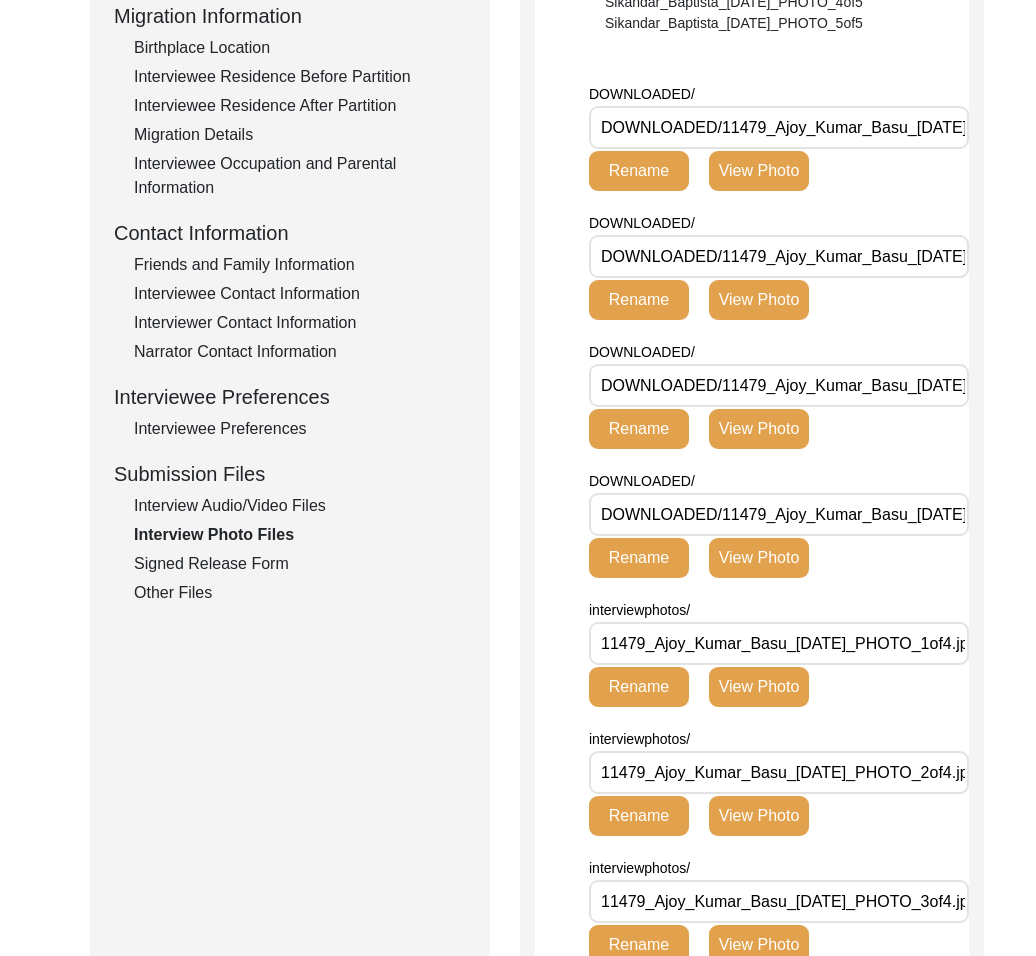 scroll, scrollTop: 490, scrollLeft: 0, axis: vertical 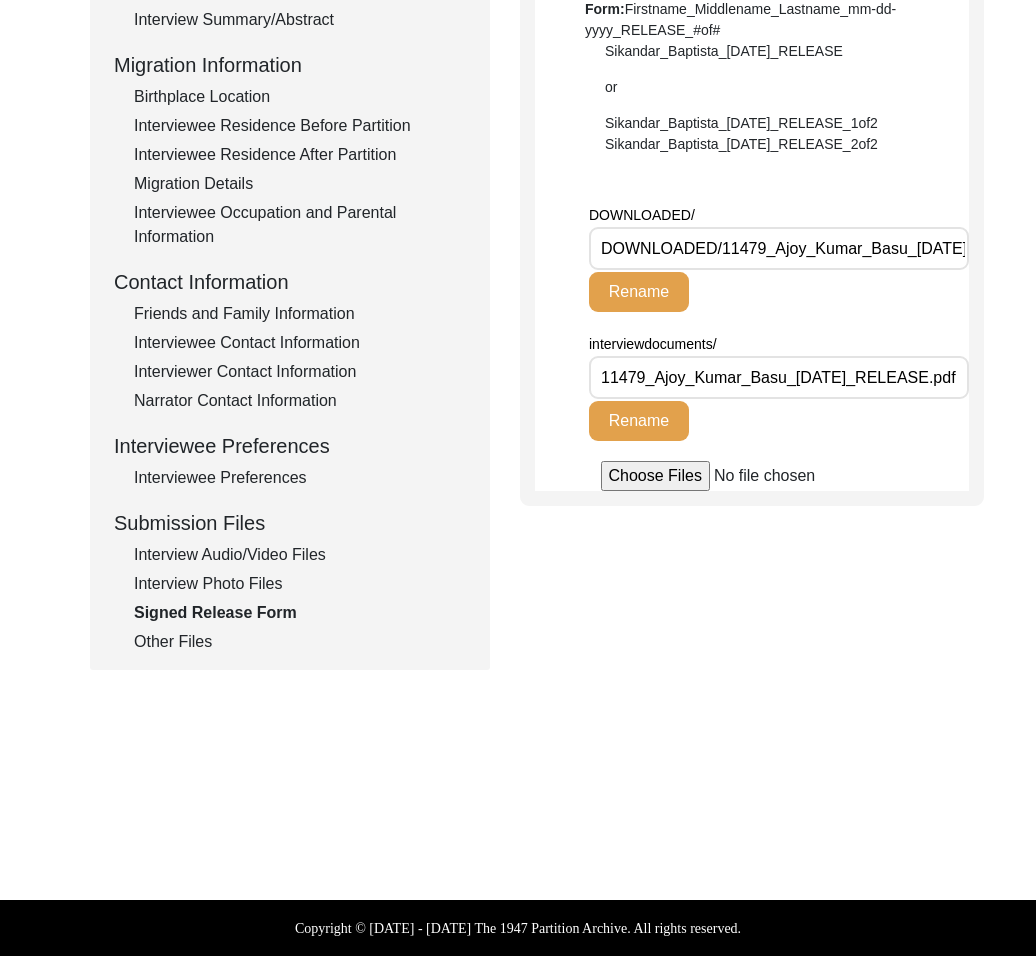 drag, startPoint x: 187, startPoint y: 615, endPoint x: 186, endPoint y: 640, distance: 25.019993 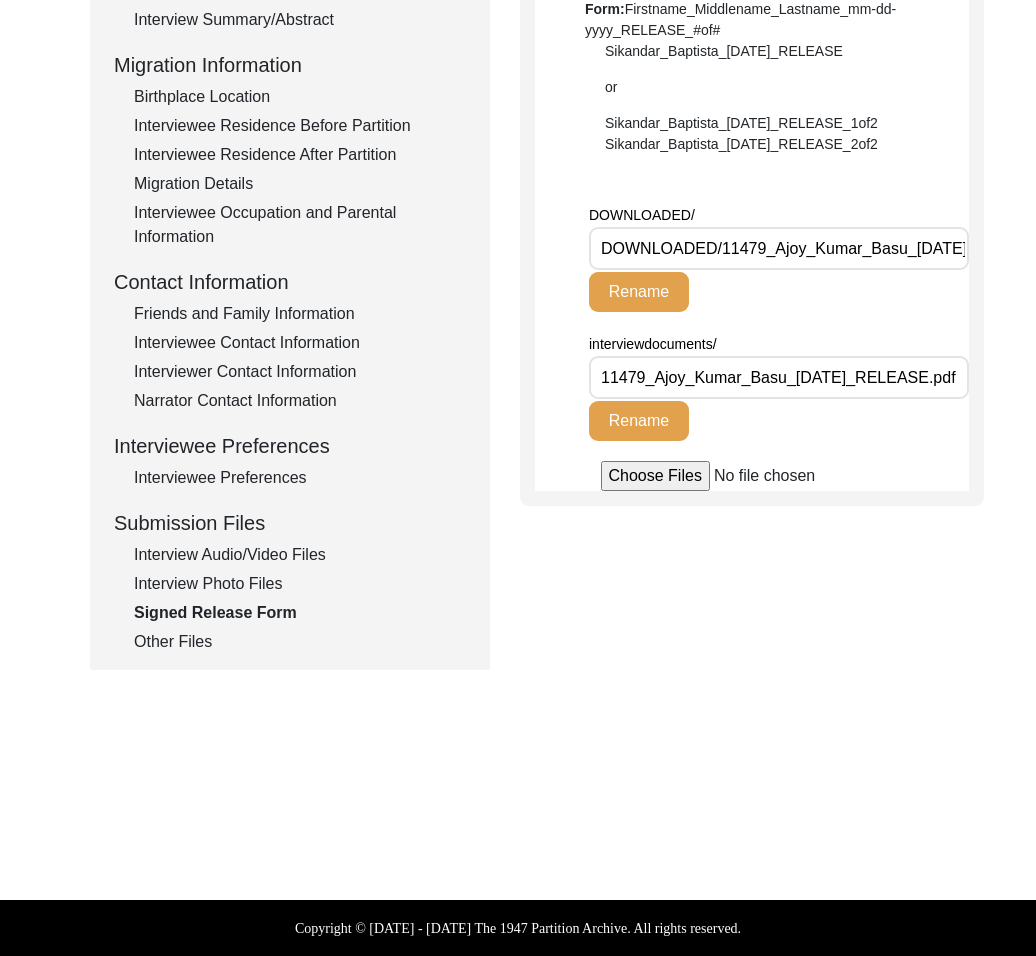 click on "Signed Release Form" 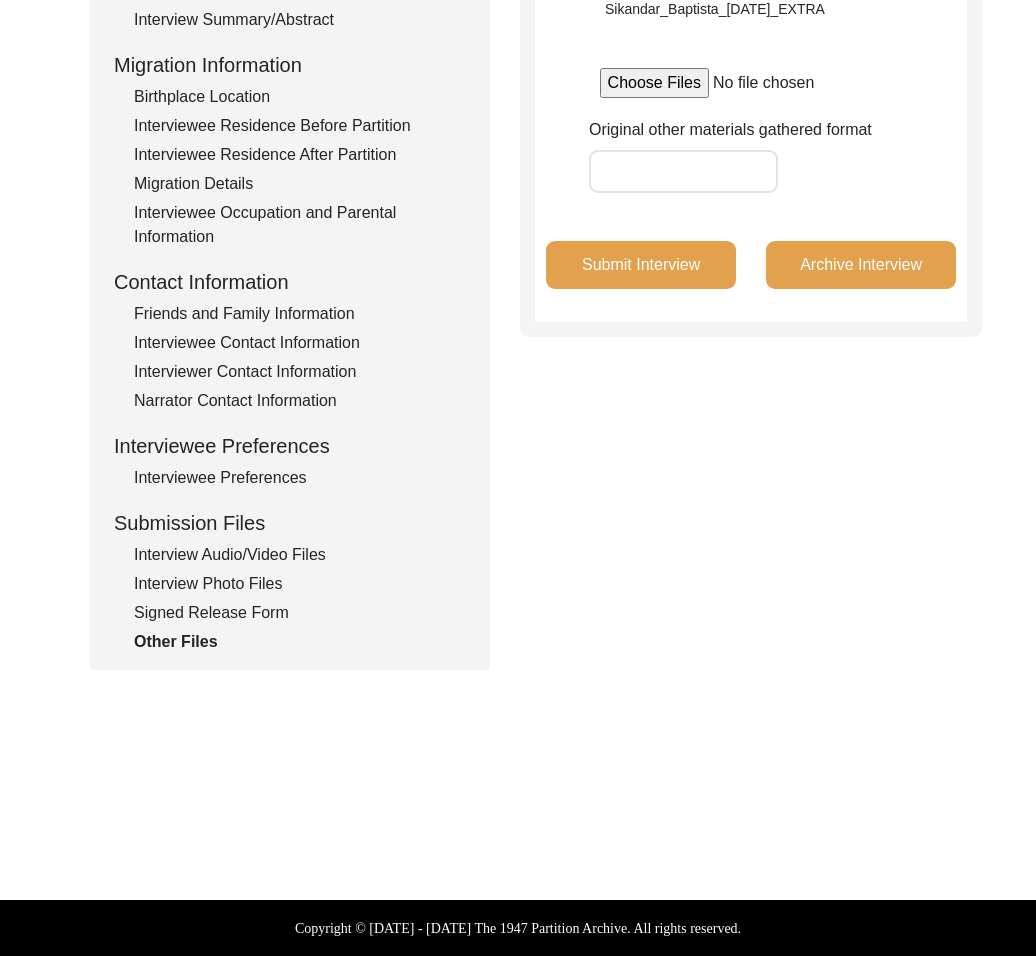 scroll, scrollTop: 0, scrollLeft: 0, axis: both 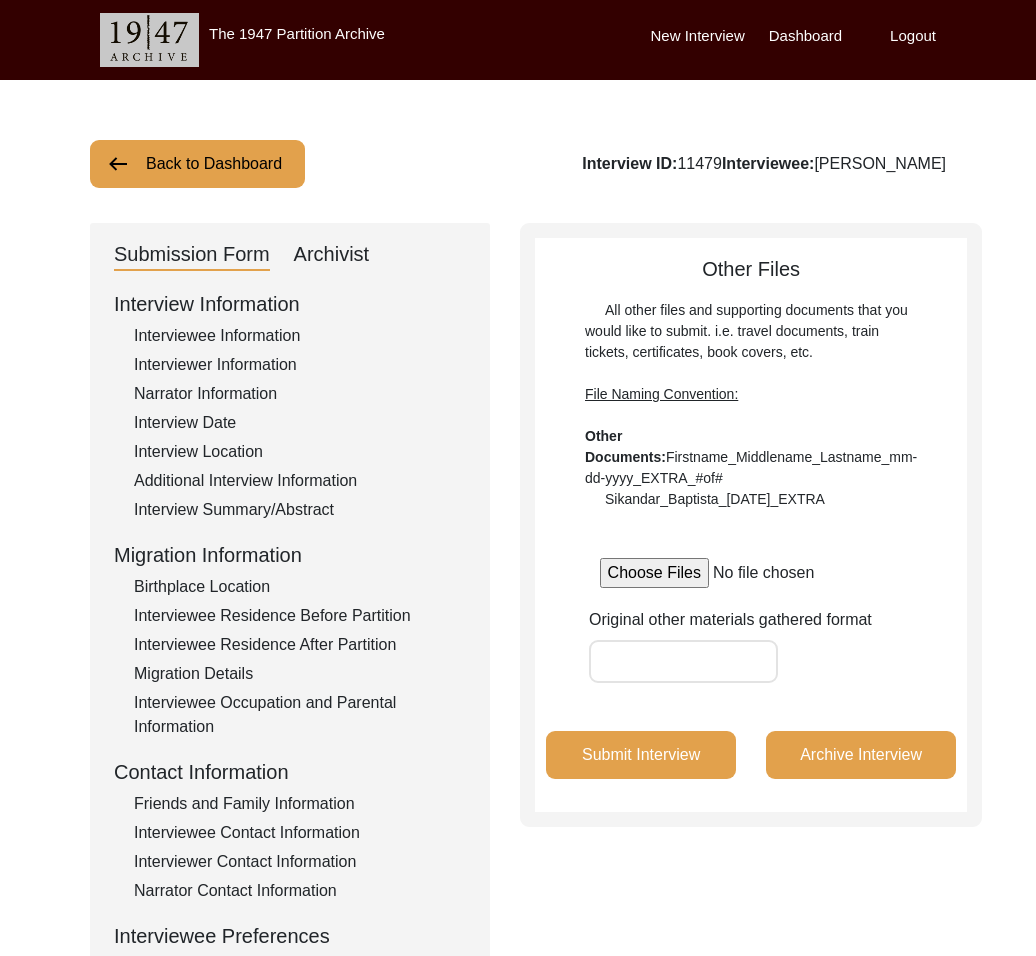 click on "Interviewer Information" 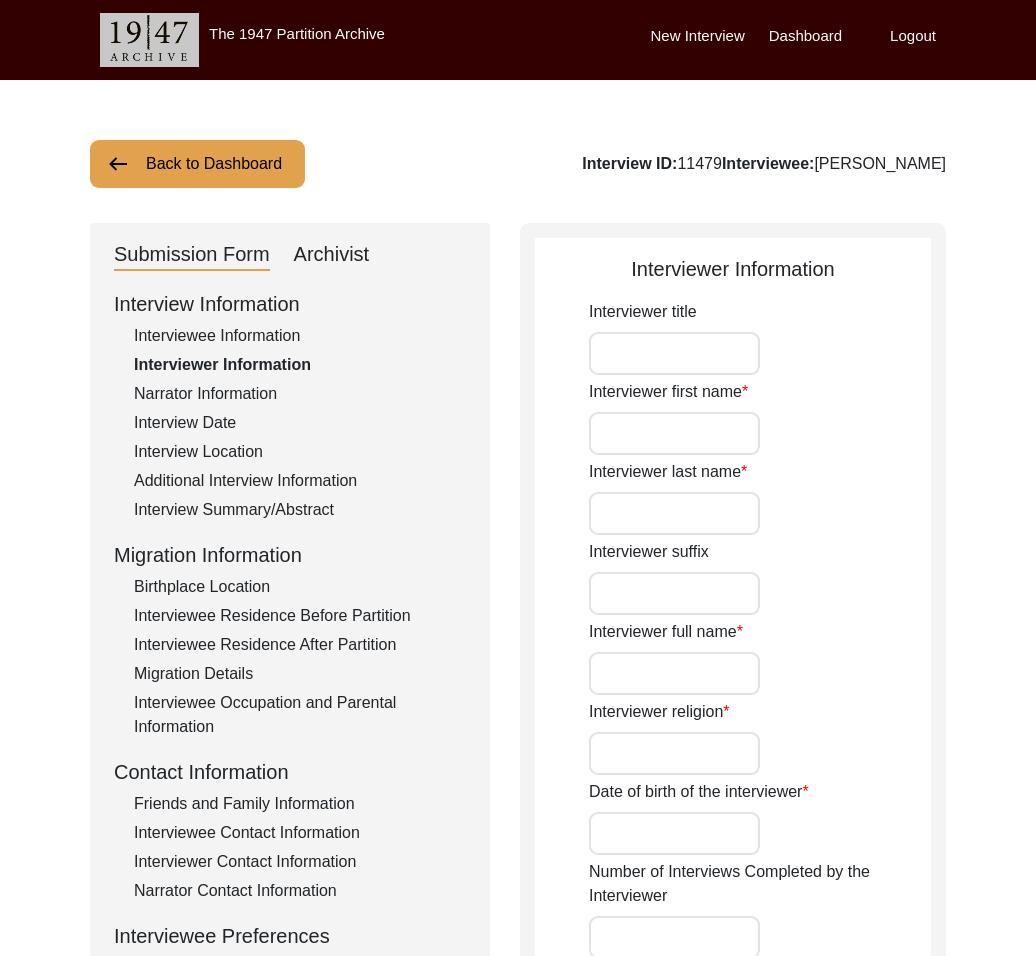 type on "Ms." 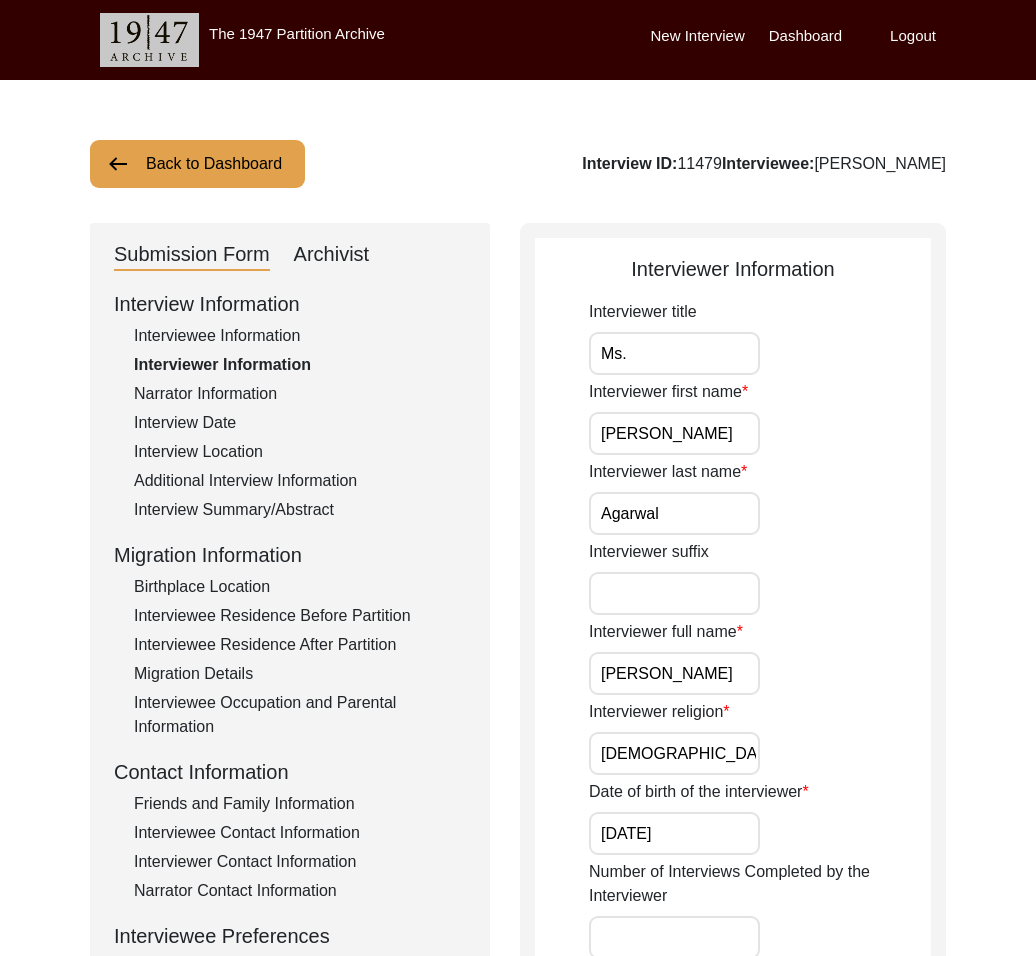 click on "Interviewee Information" 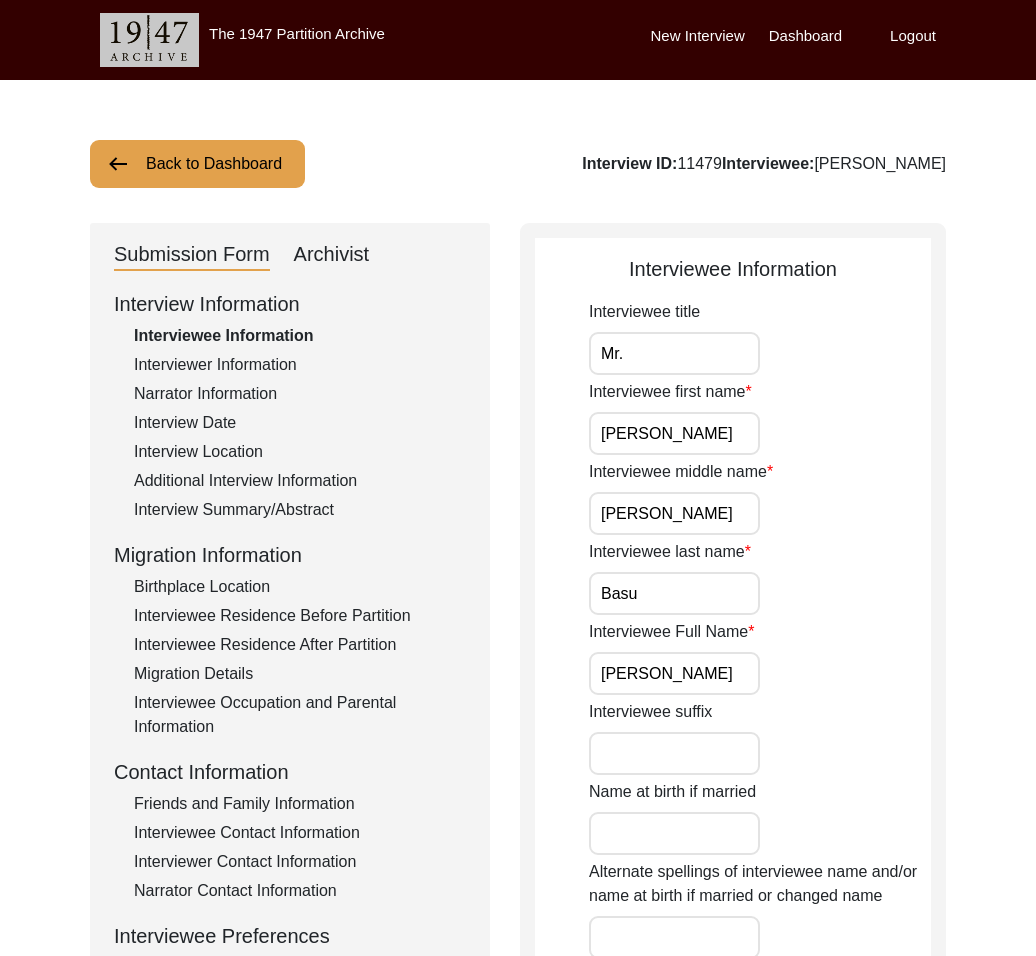 click on "Submission Form   Archivist   Interview Information   Interviewee Information   Interviewer Information   Narrator Information   Interview Date   Interview Location   Additional Interview Information   Interview Summary/Abstract   Migration Information   Birthplace Location   Interviewee Residence Before Partition   Interviewee Residence After Partition   Migration Details   Interviewee Occupation and Parental Information   Contact Information   Friends and Family Information   Interviewee Contact Information   Interviewer Contact Information   Narrator Contact Information   Interviewee Preferences   Interviewee Preferences   Submission Files   Interview Audio/Video Files   Interview Photo Files   Signed Release Form   Other Files" 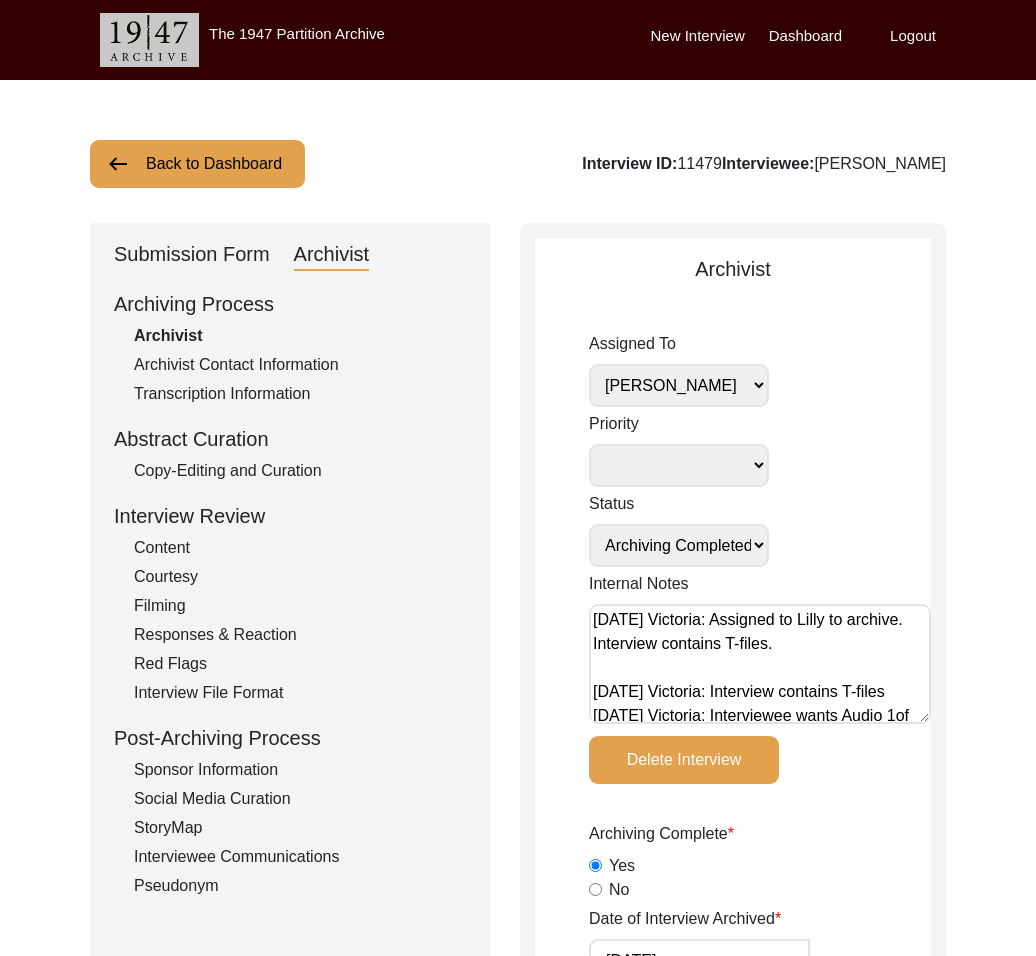 scroll, scrollTop: 56, scrollLeft: 0, axis: vertical 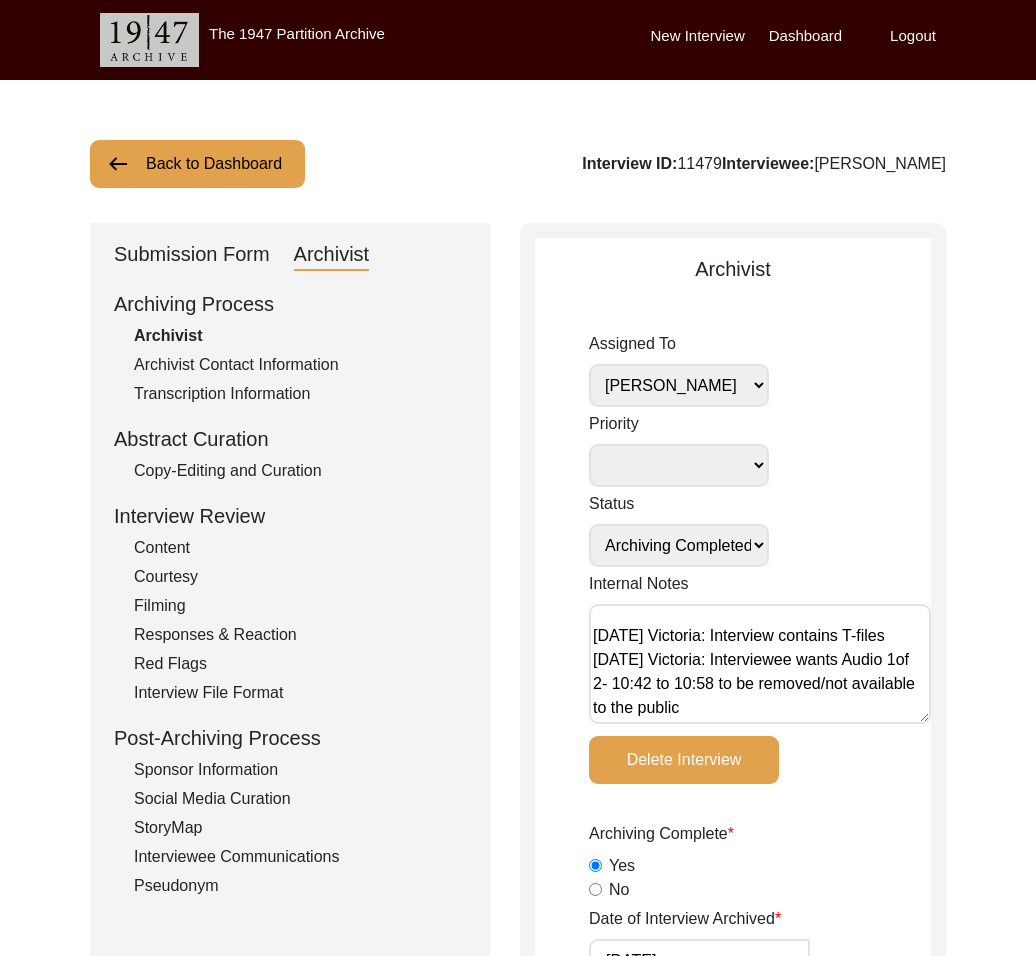 click on "Back to Dashboard" 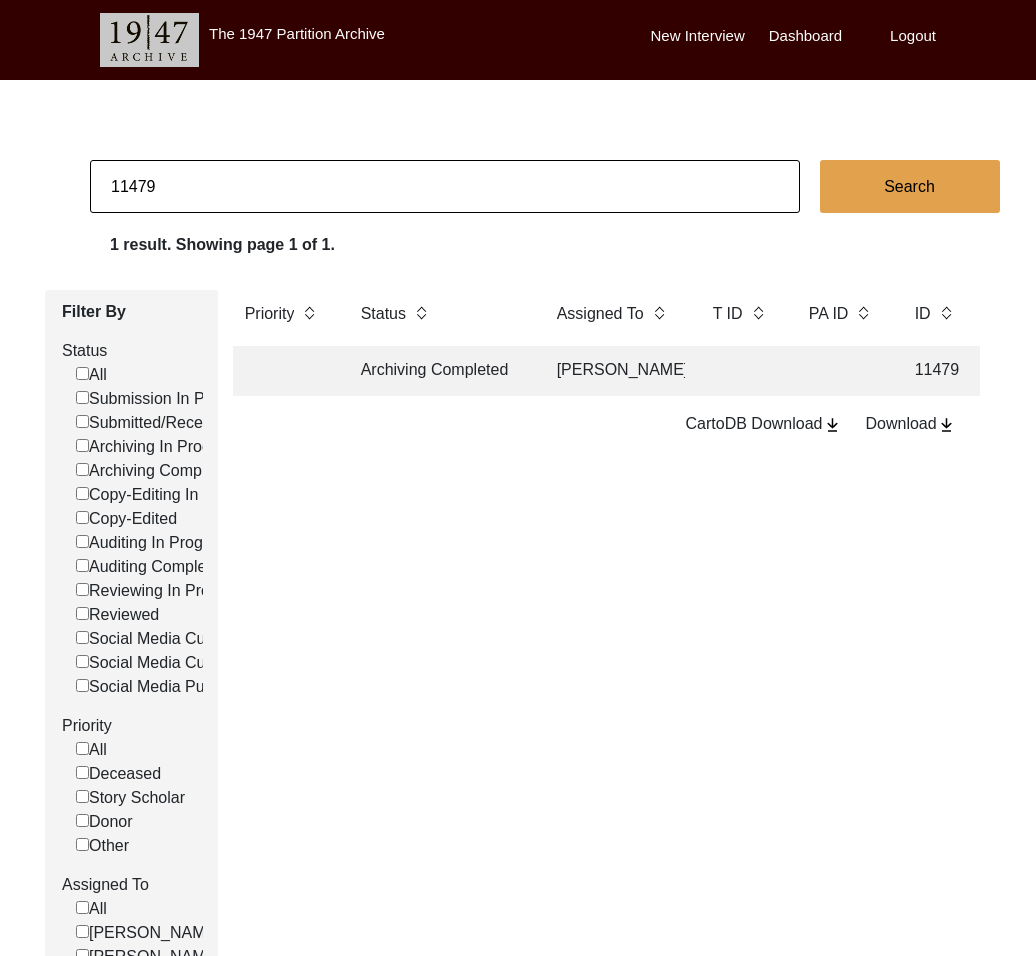 click on "11479" 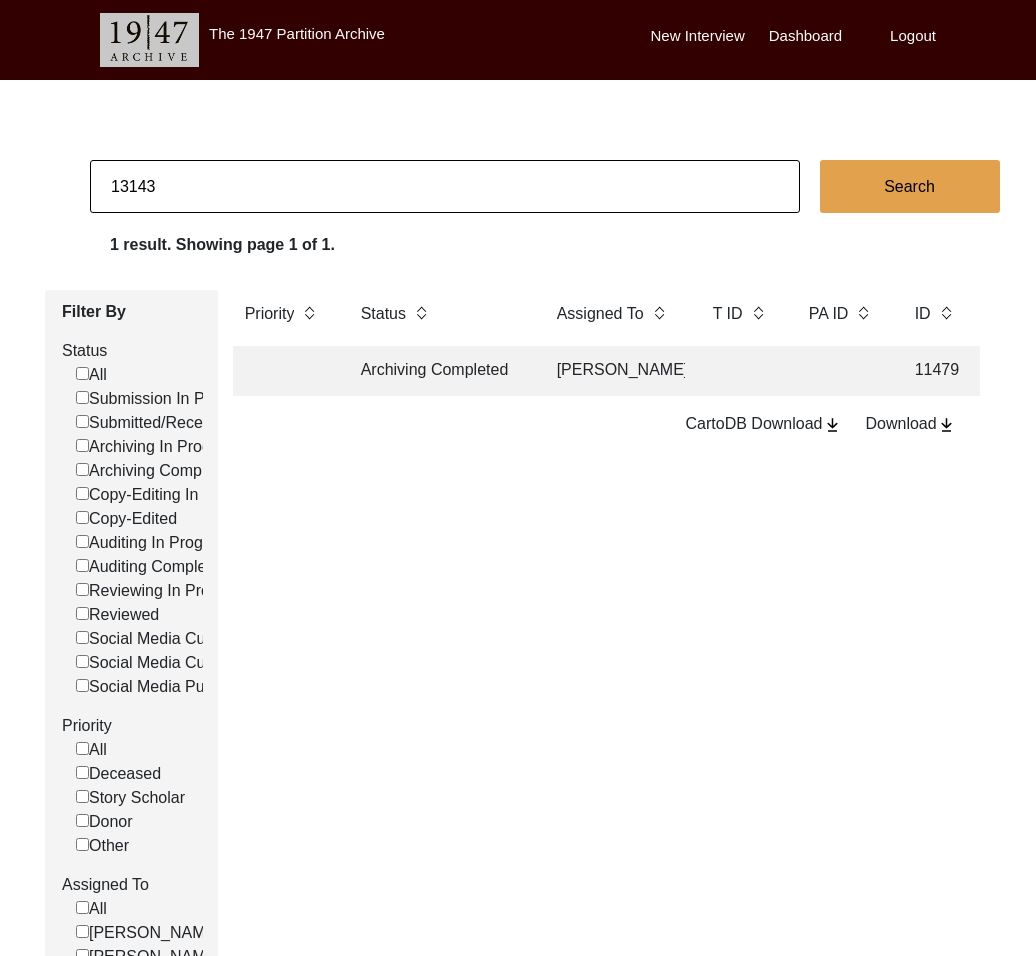 type on "13143" 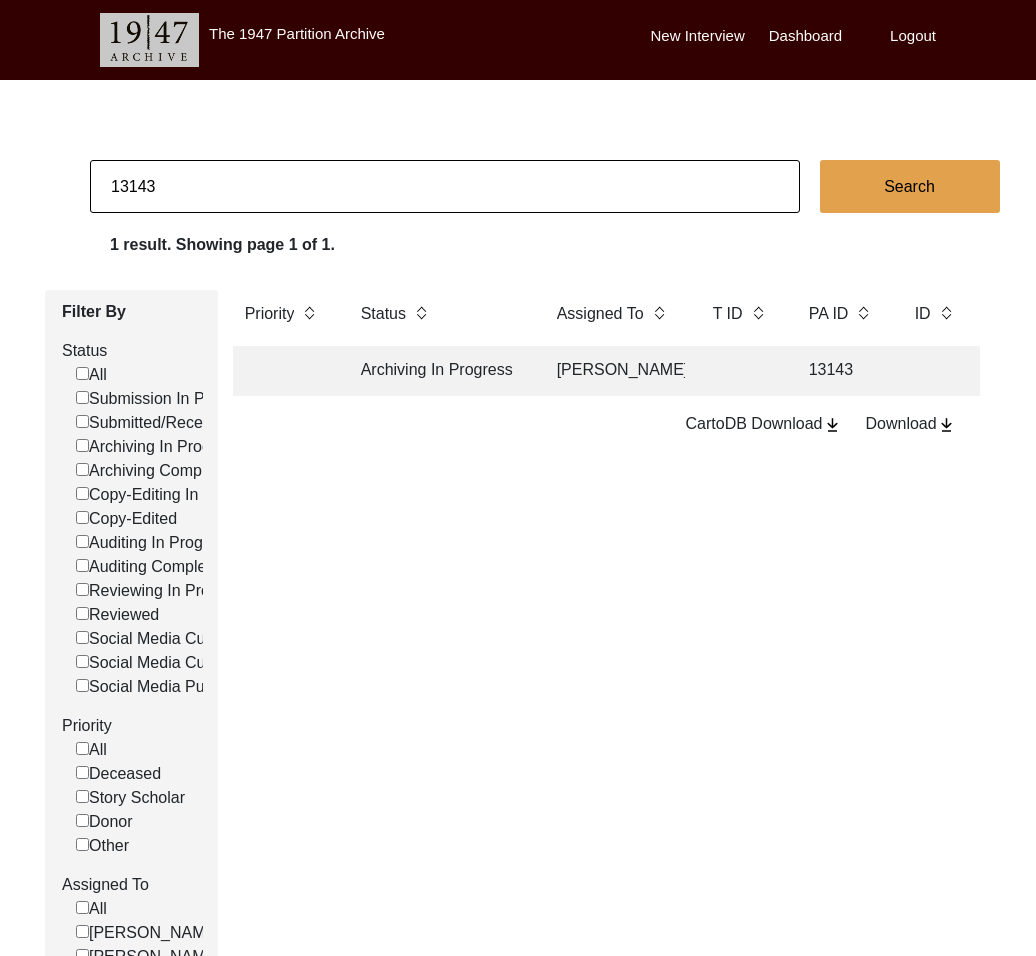 click on "Archiving In Progress" 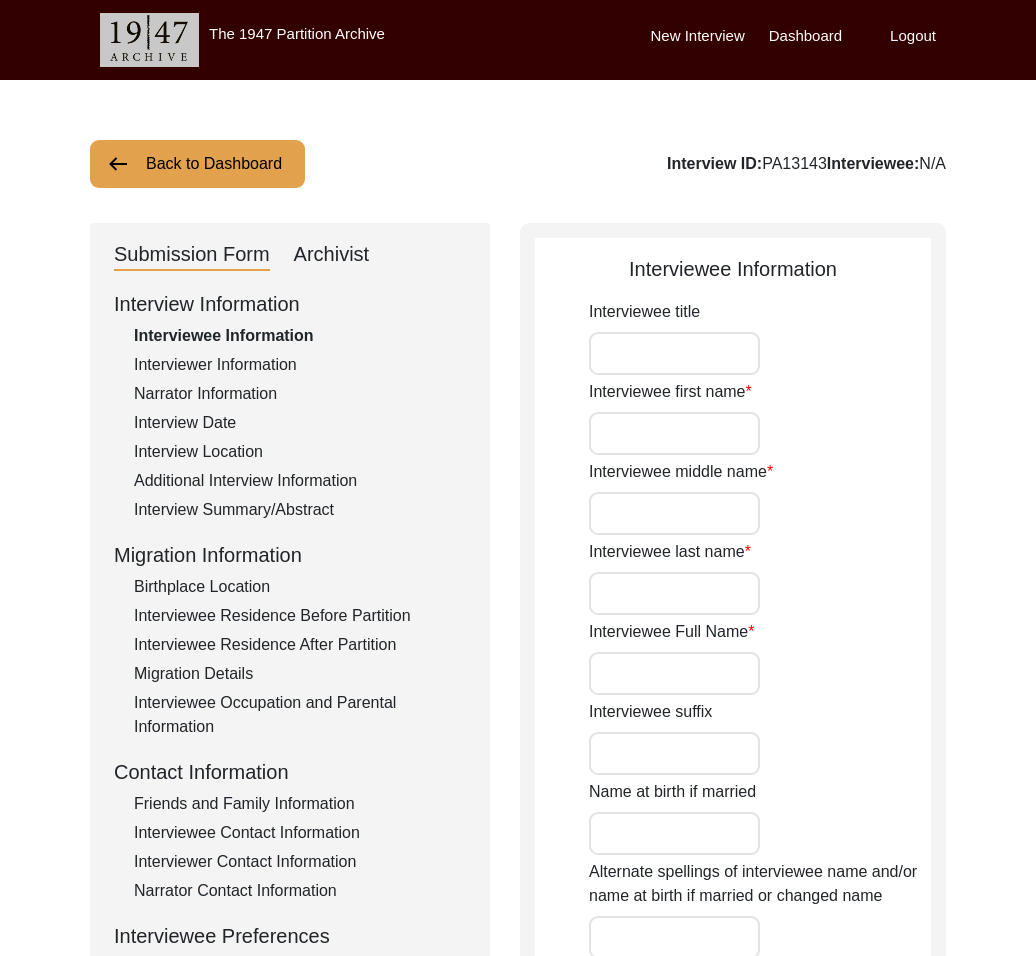 type on "Mrs." 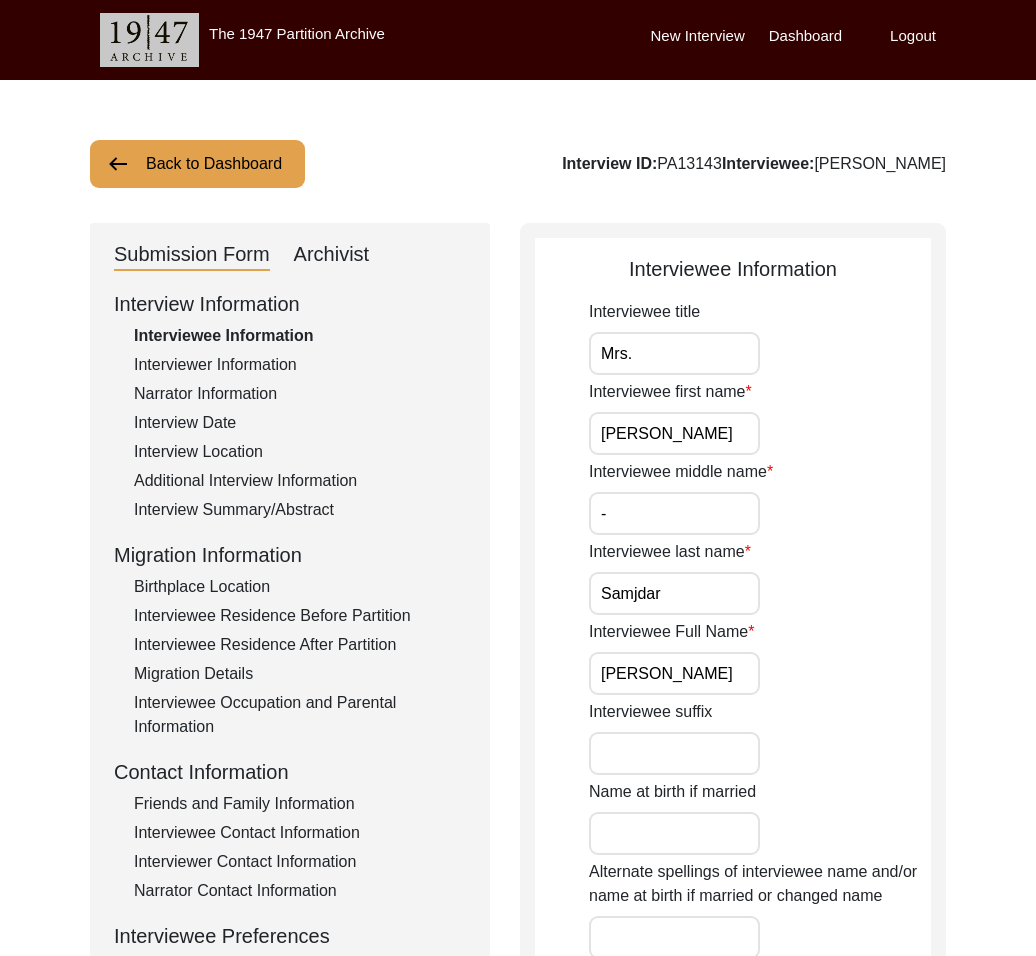 drag, startPoint x: 214, startPoint y: 398, endPoint x: 217, endPoint y: 423, distance: 25.179358 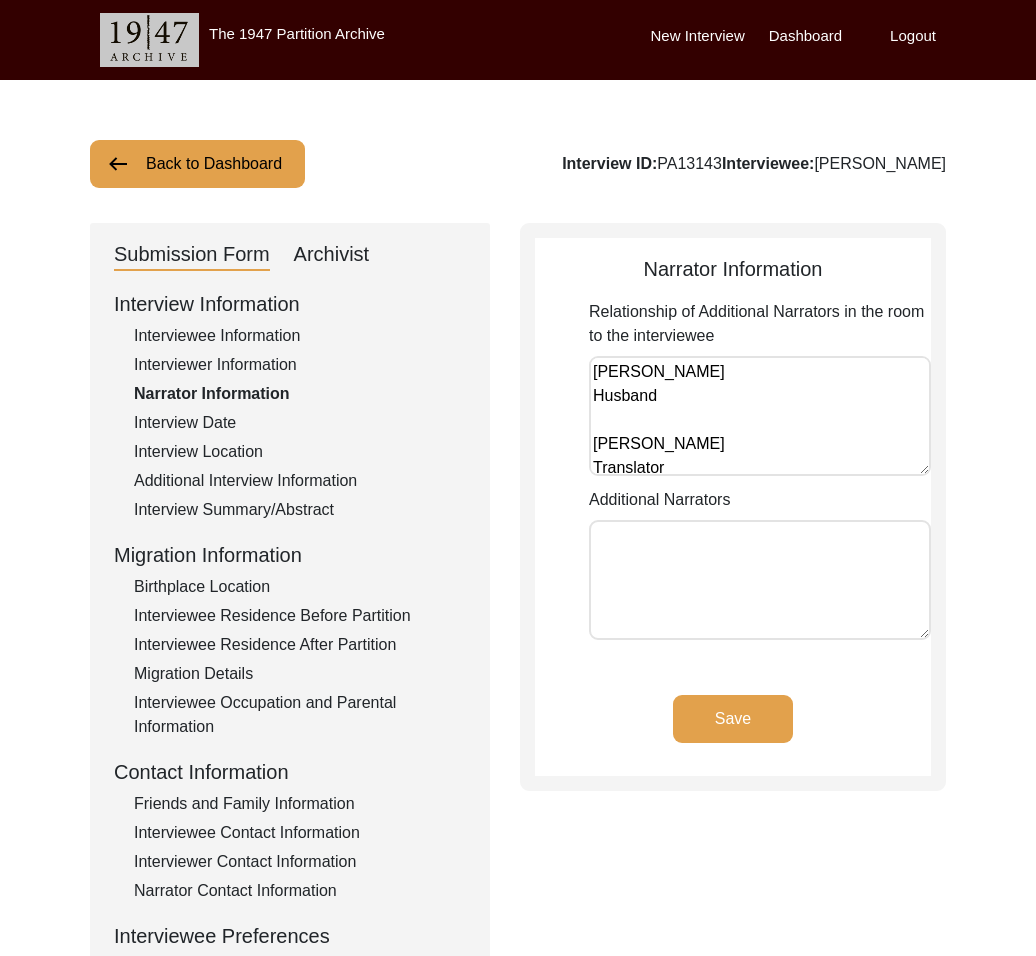 click on "Interview Date" 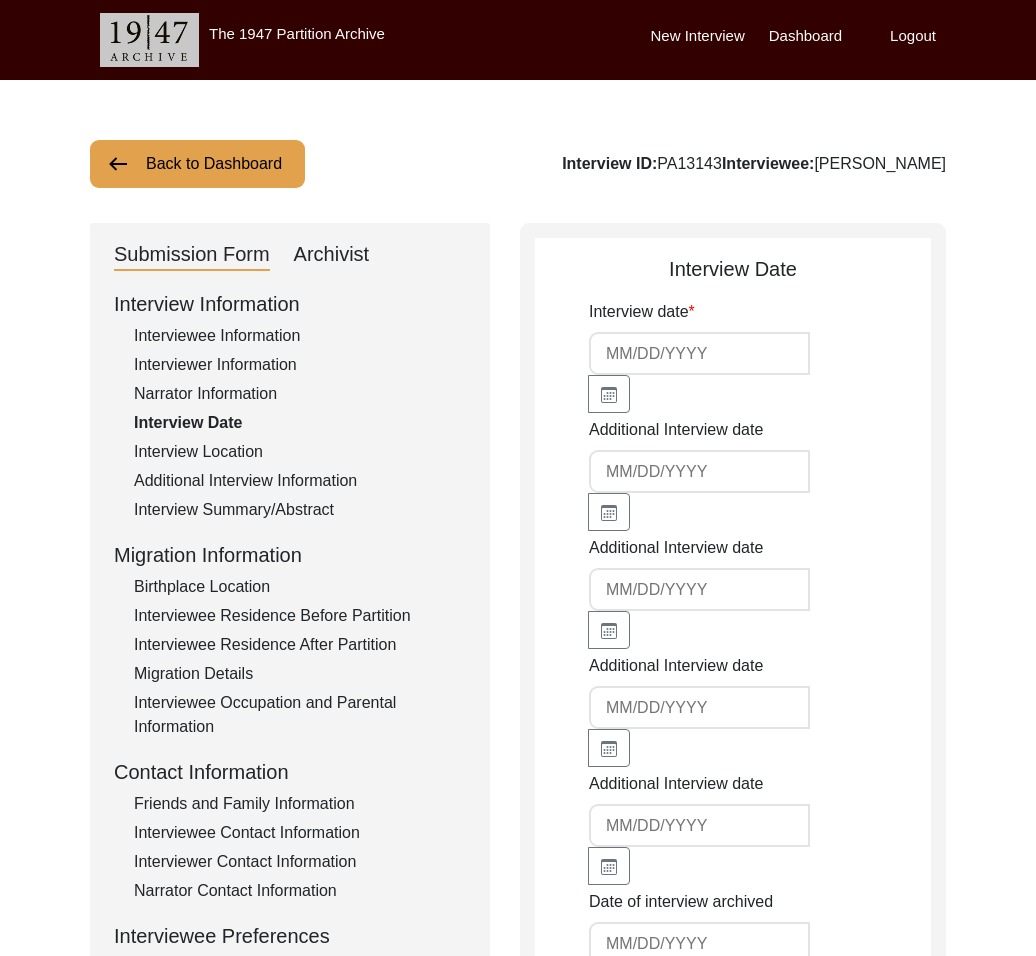 type on "[DATE]" 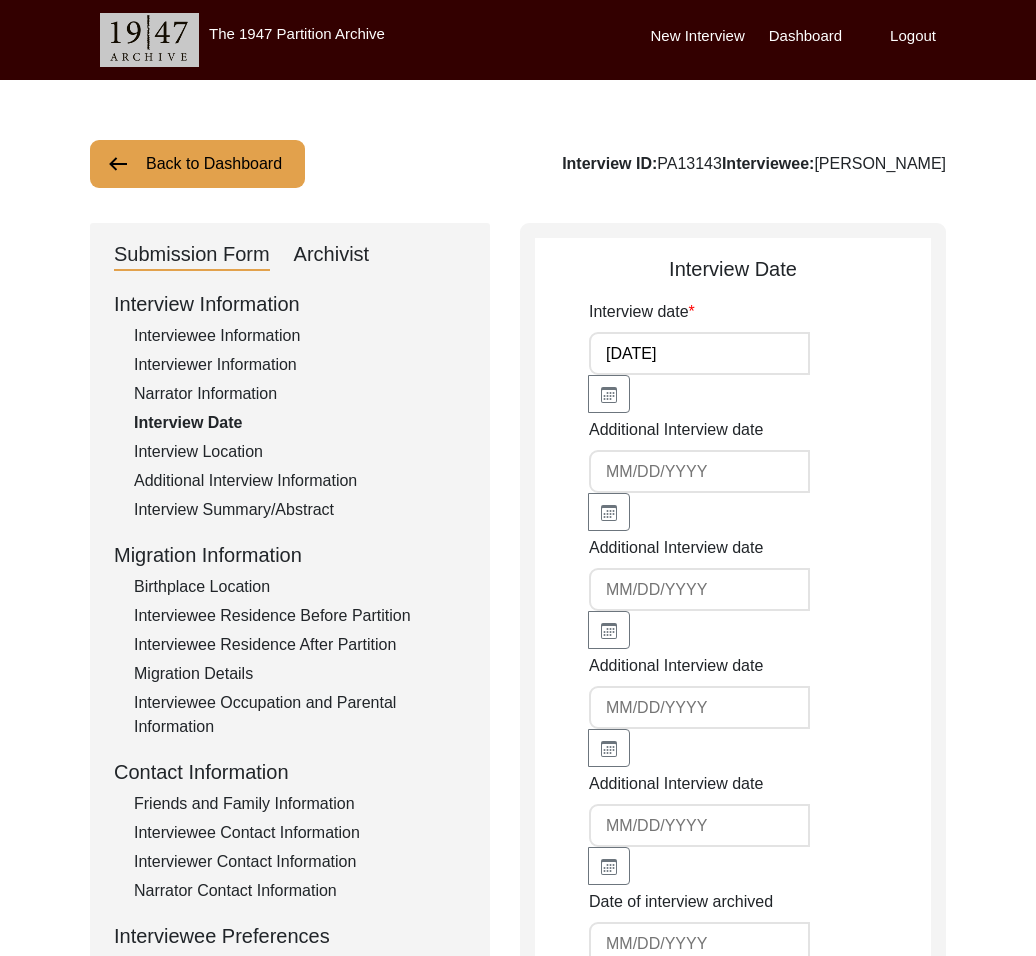 scroll, scrollTop: 595, scrollLeft: 0, axis: vertical 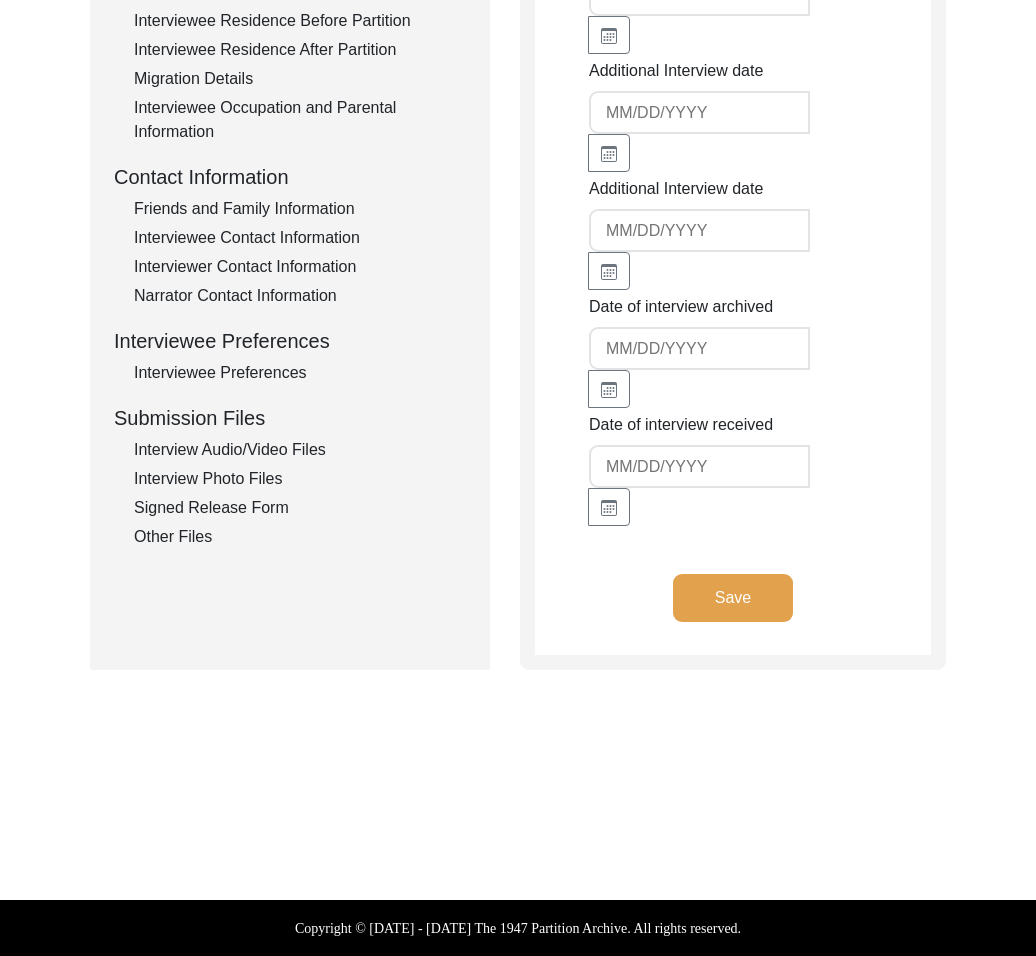 click on "Interview Audio/Video Files" 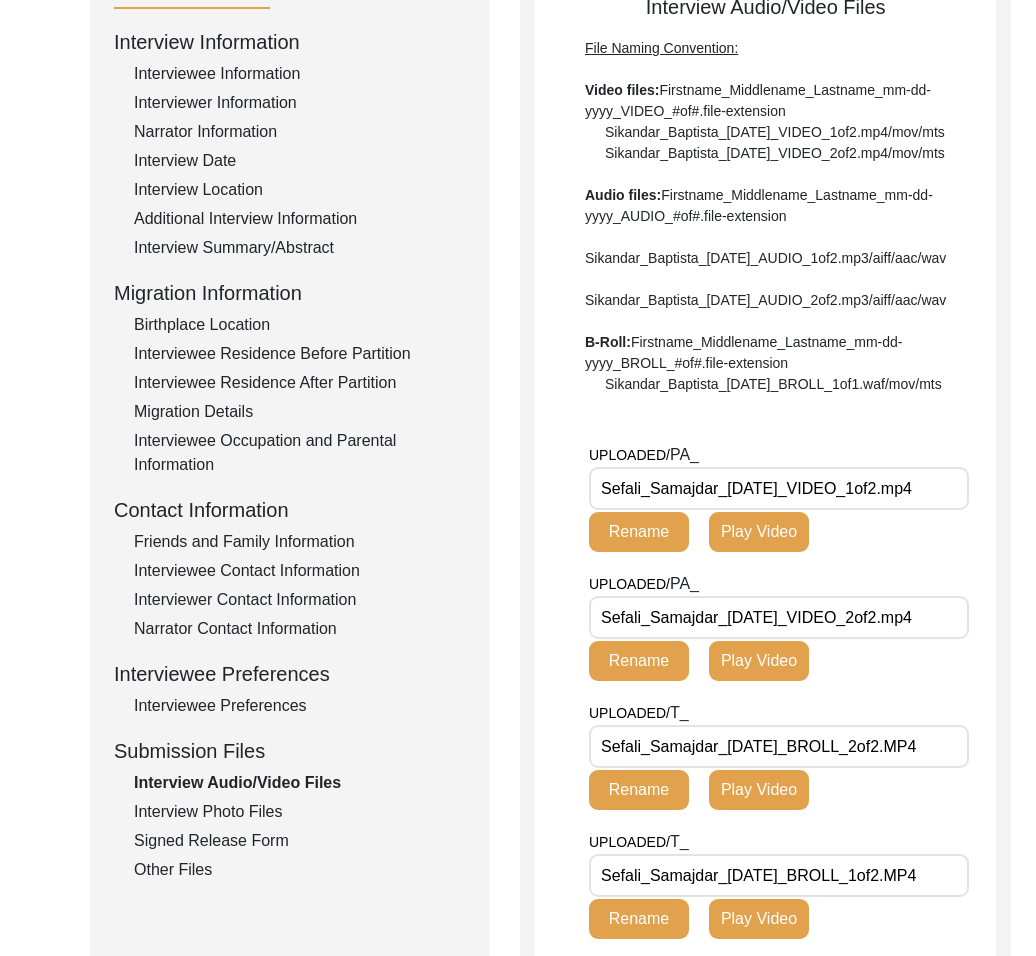 scroll, scrollTop: 0, scrollLeft: 0, axis: both 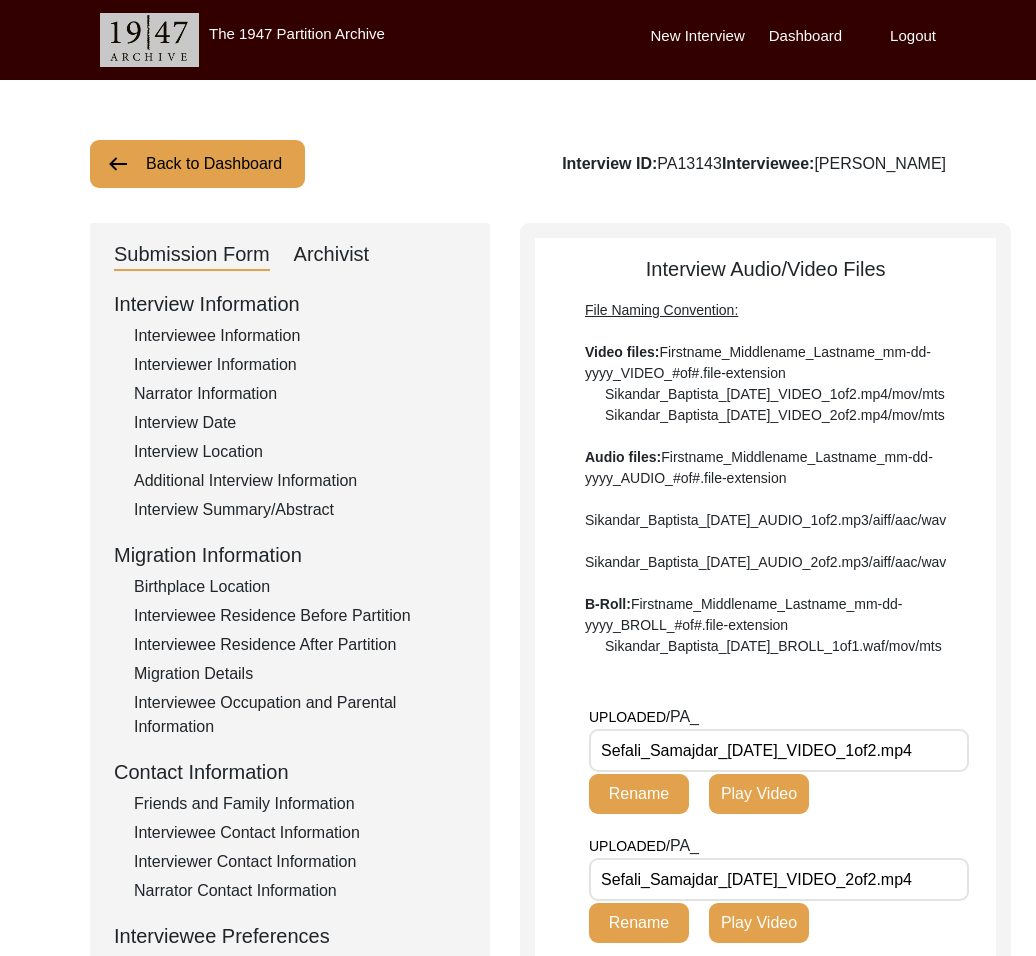 click on "Archivist" 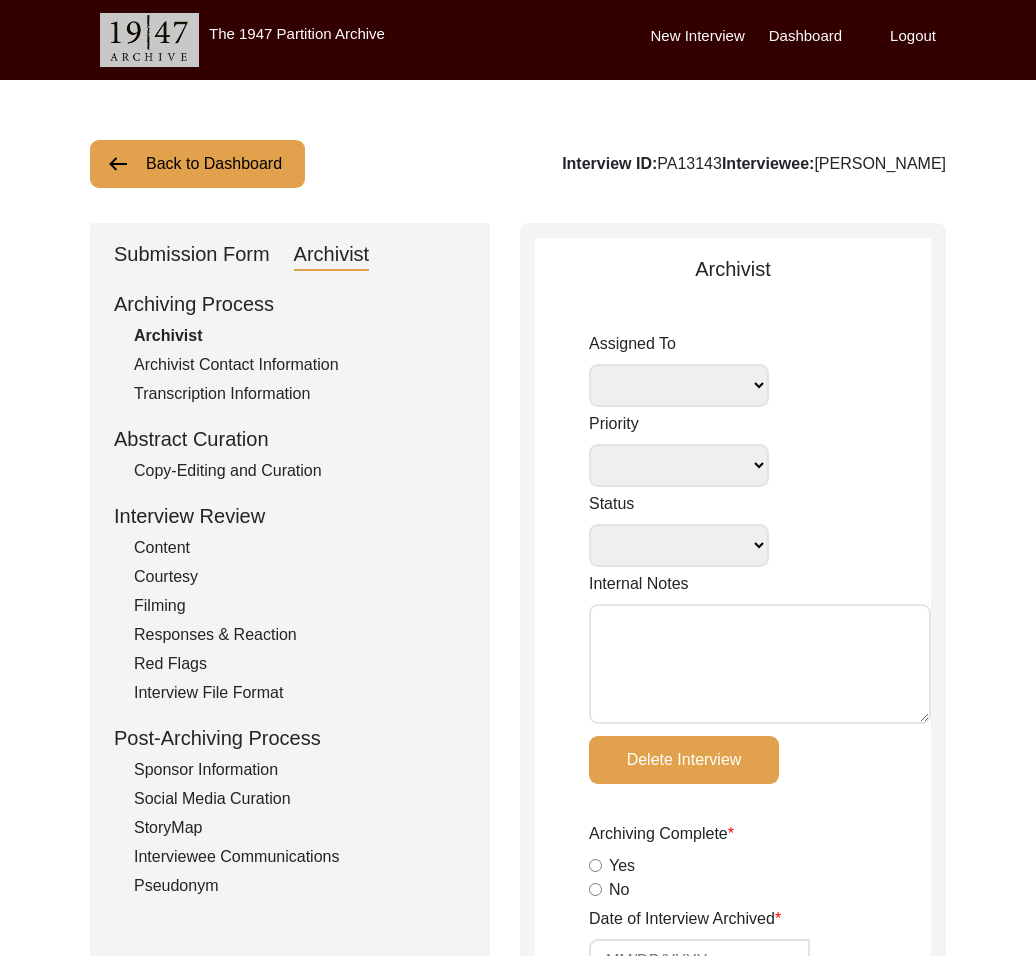 select on "507" 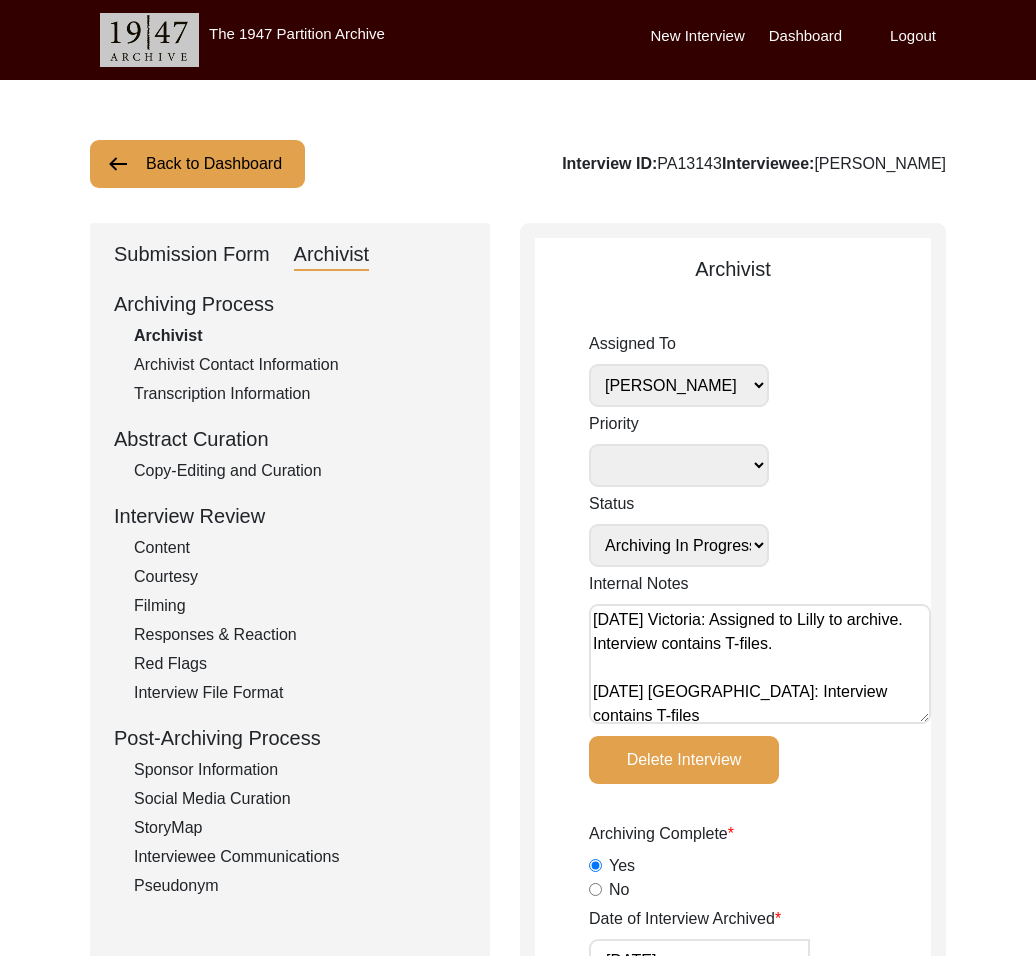 click on "Submission Form" 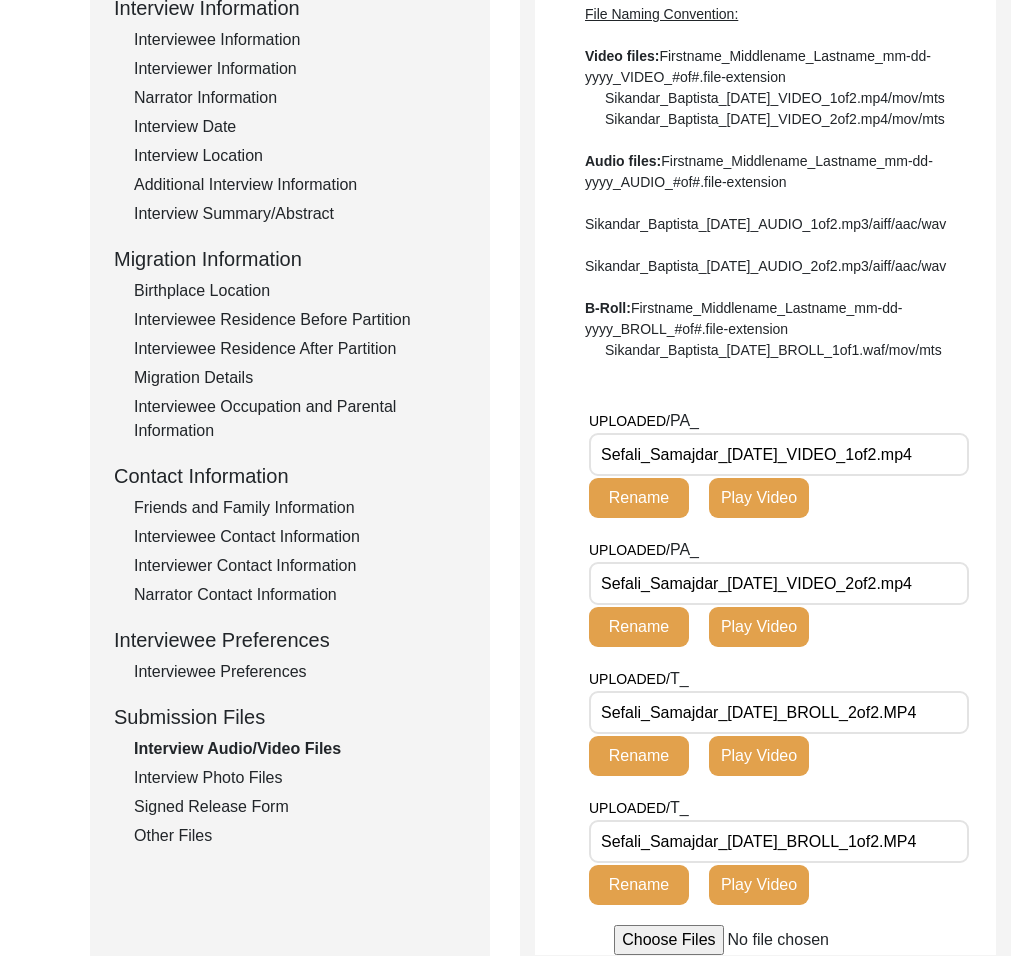 scroll, scrollTop: 376, scrollLeft: 0, axis: vertical 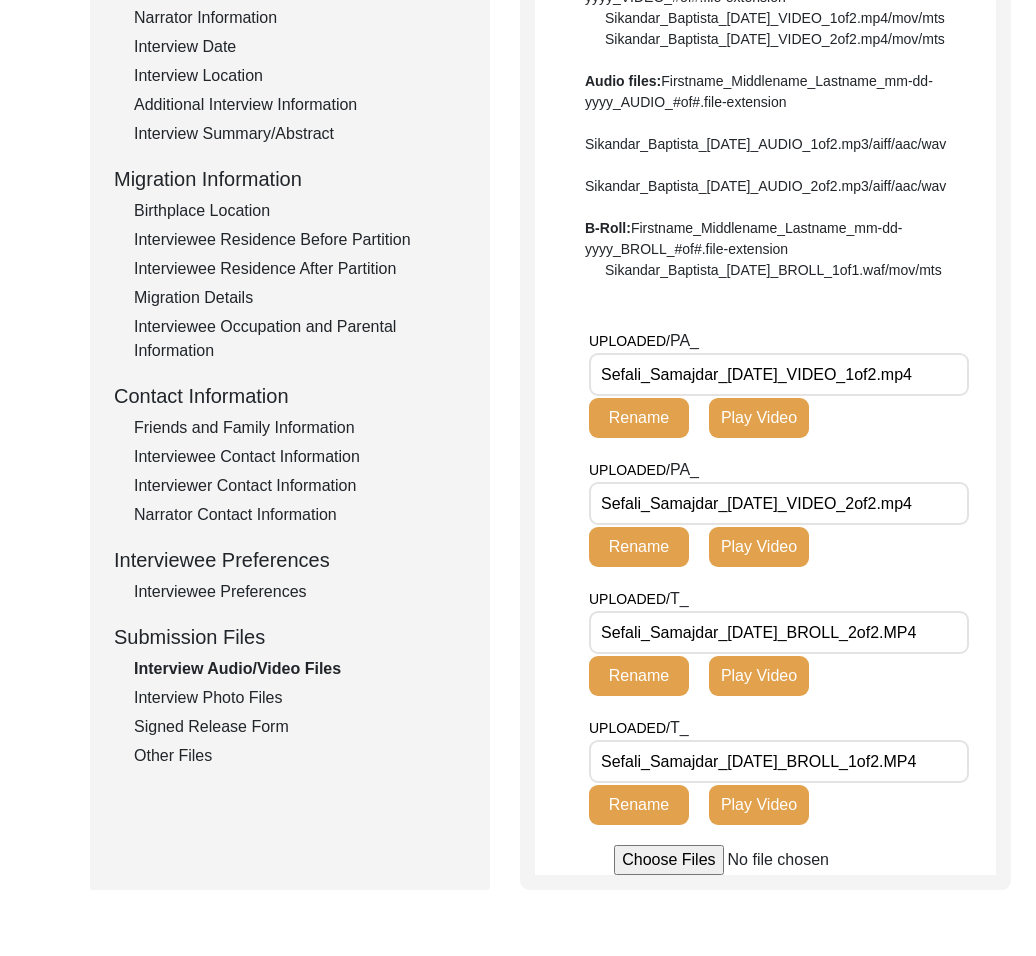 click on "Interview Photo Files" 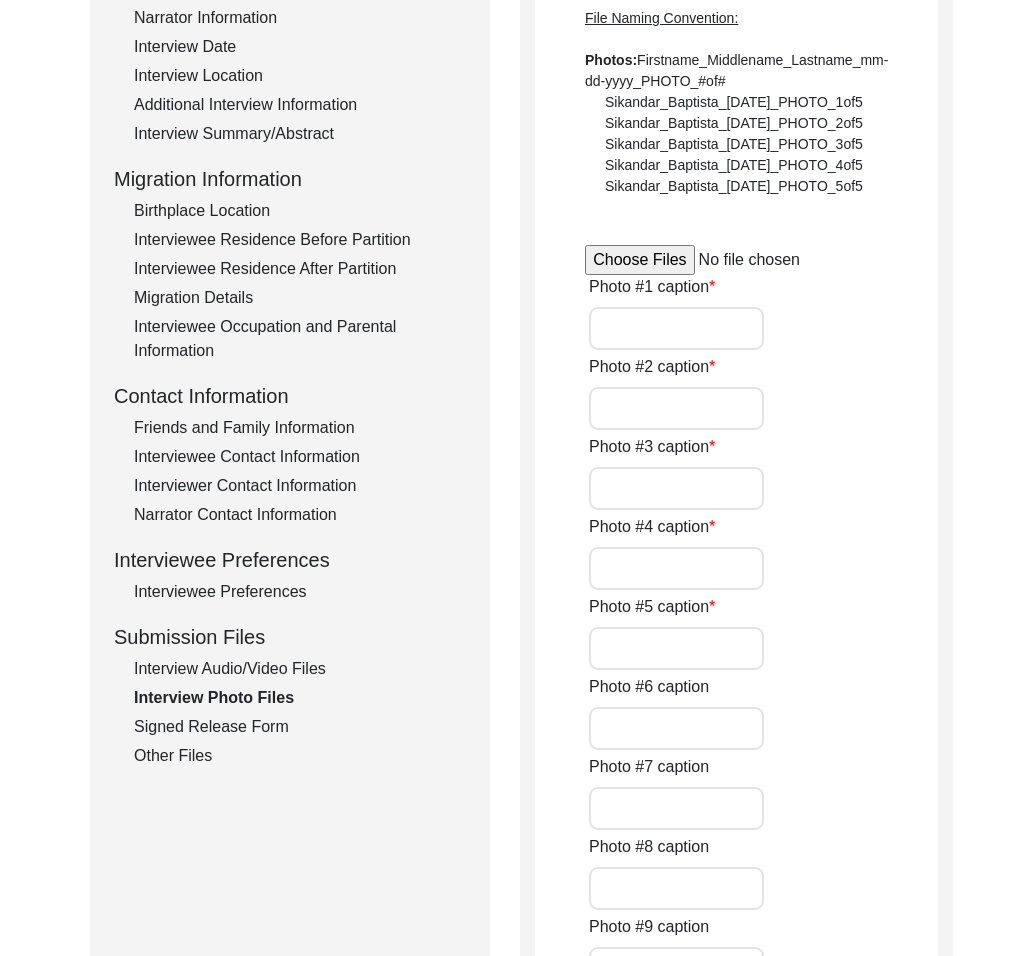 type on "-" 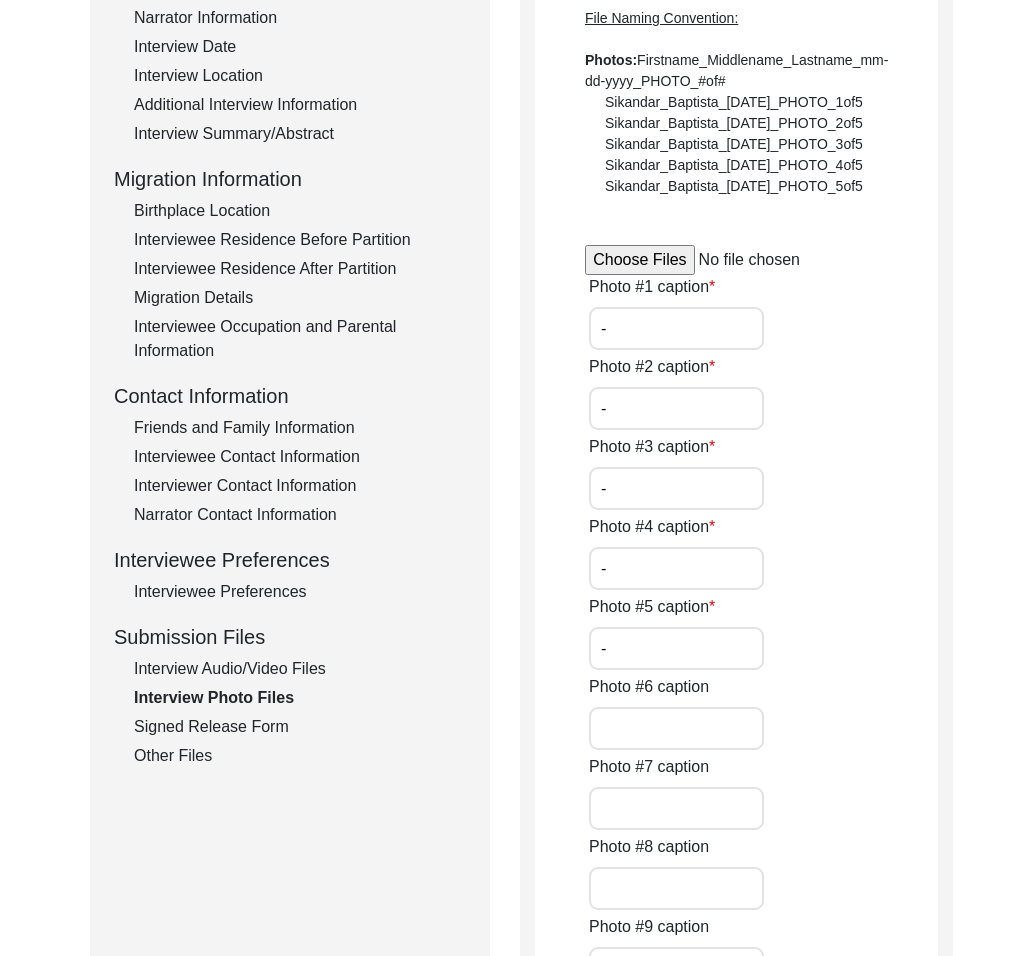 drag, startPoint x: 222, startPoint y: 740, endPoint x: 206, endPoint y: 747, distance: 17.464249 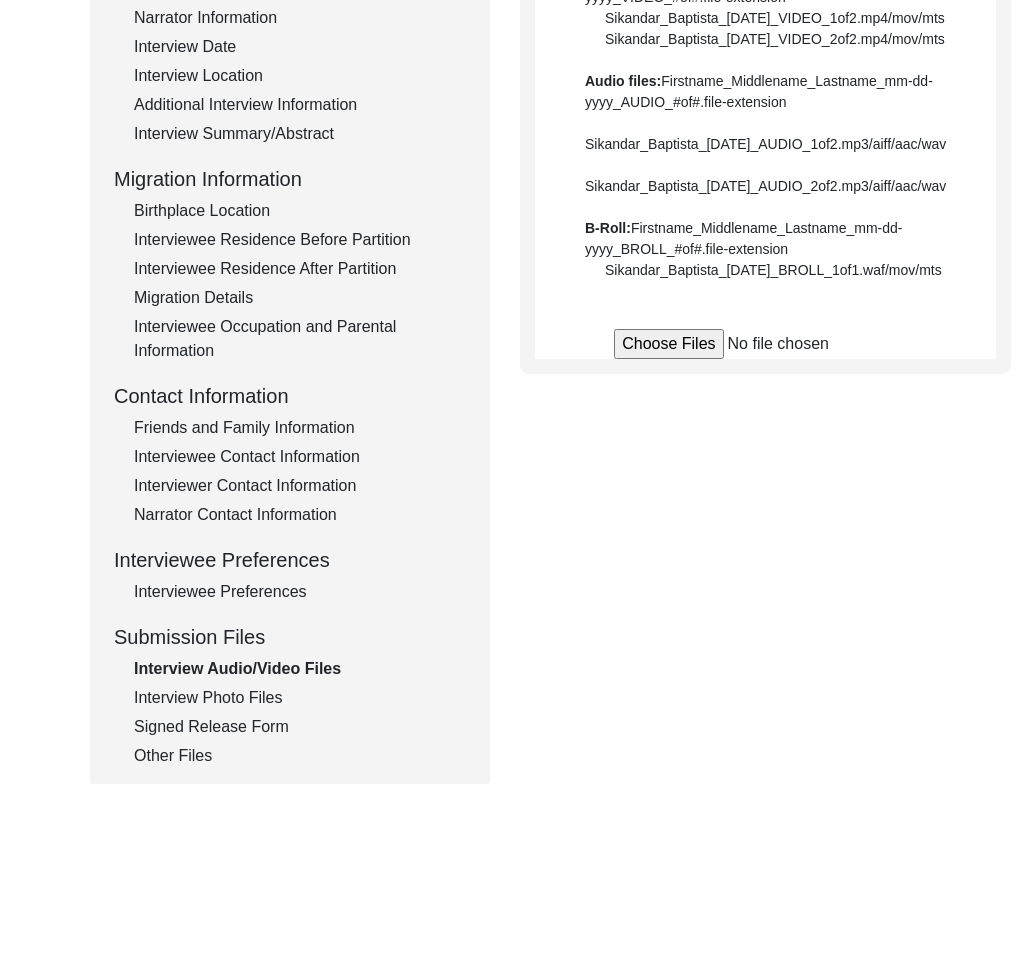 click on "Other Files" 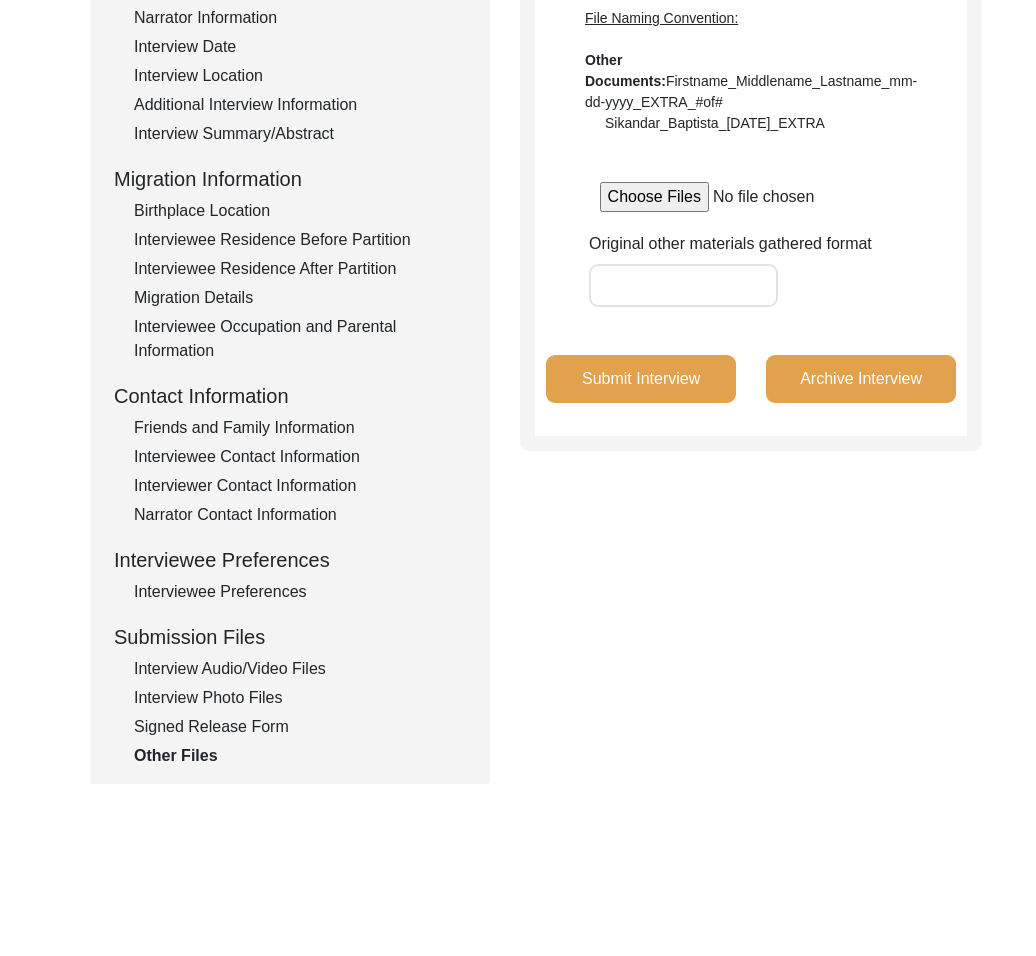 click on "Signed Release Form" 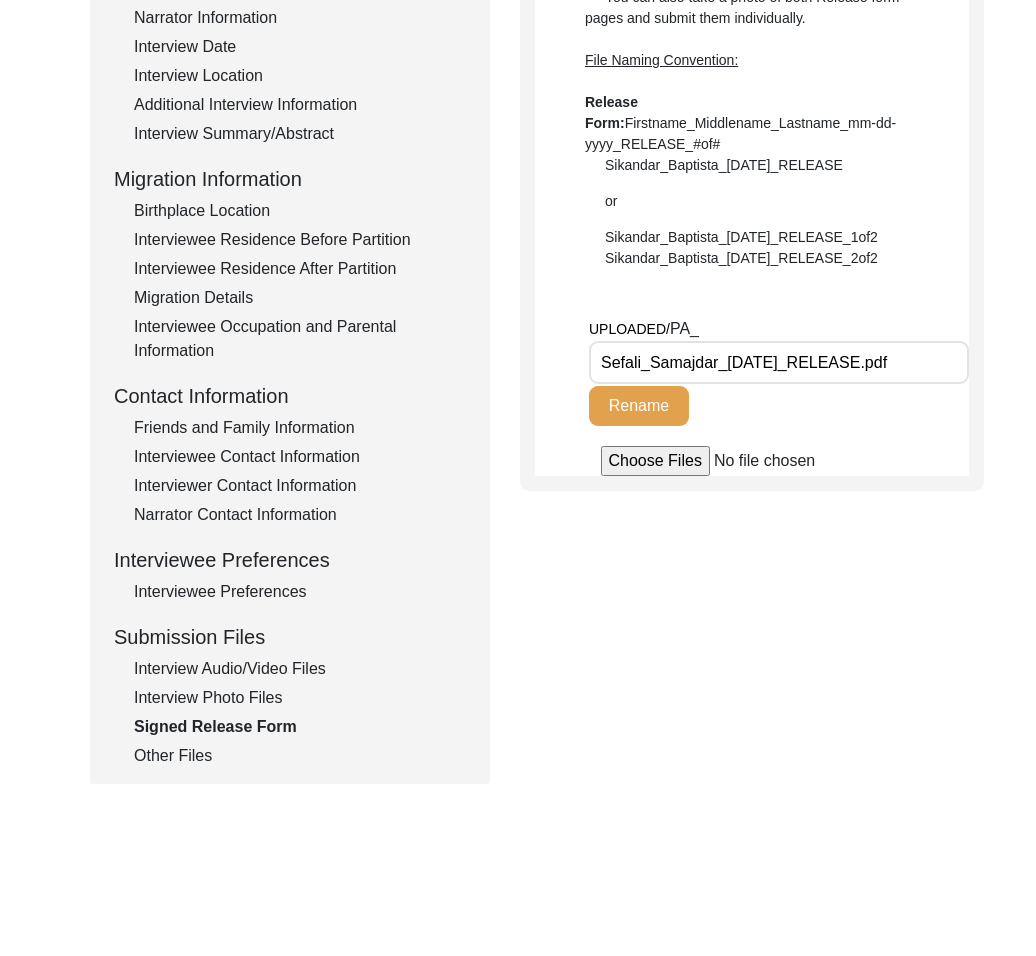 click on "Interview Audio/Video Files" 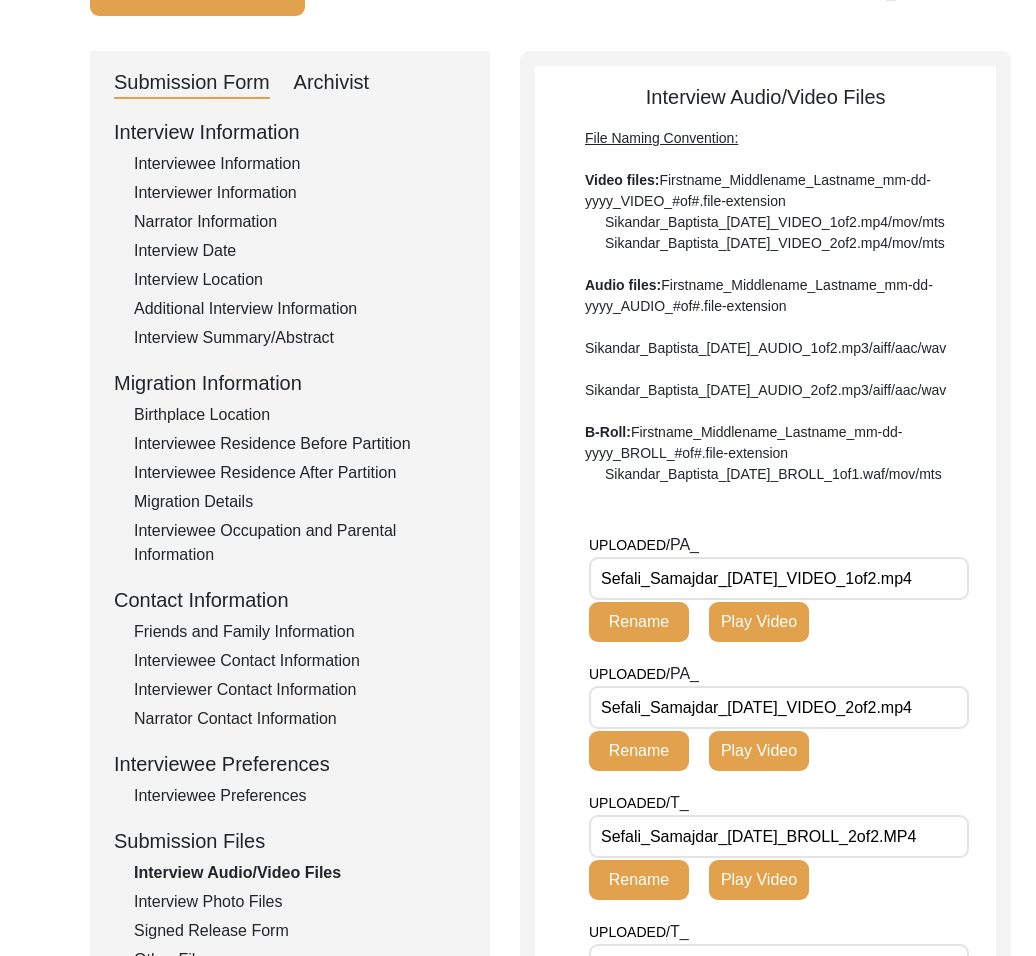 scroll, scrollTop: 0, scrollLeft: 0, axis: both 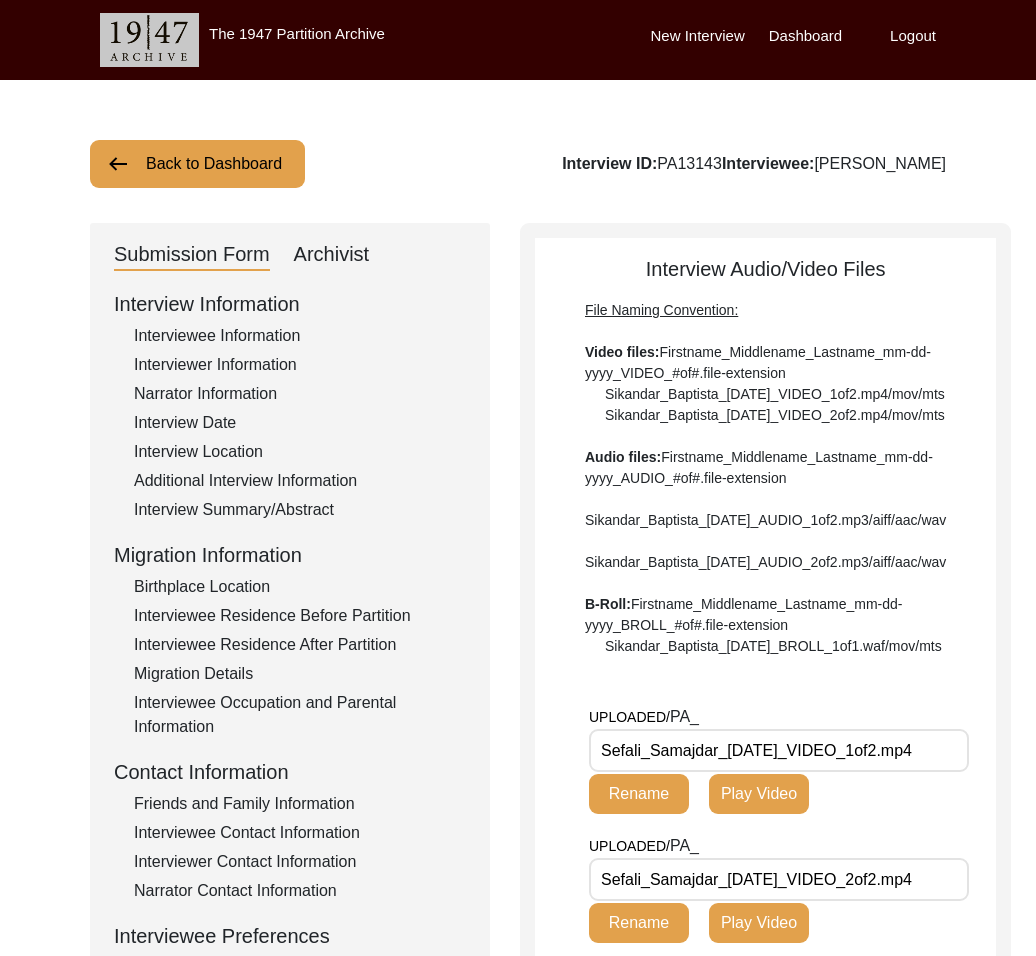 drag, startPoint x: 714, startPoint y: 810, endPoint x: 529, endPoint y: 810, distance: 185 